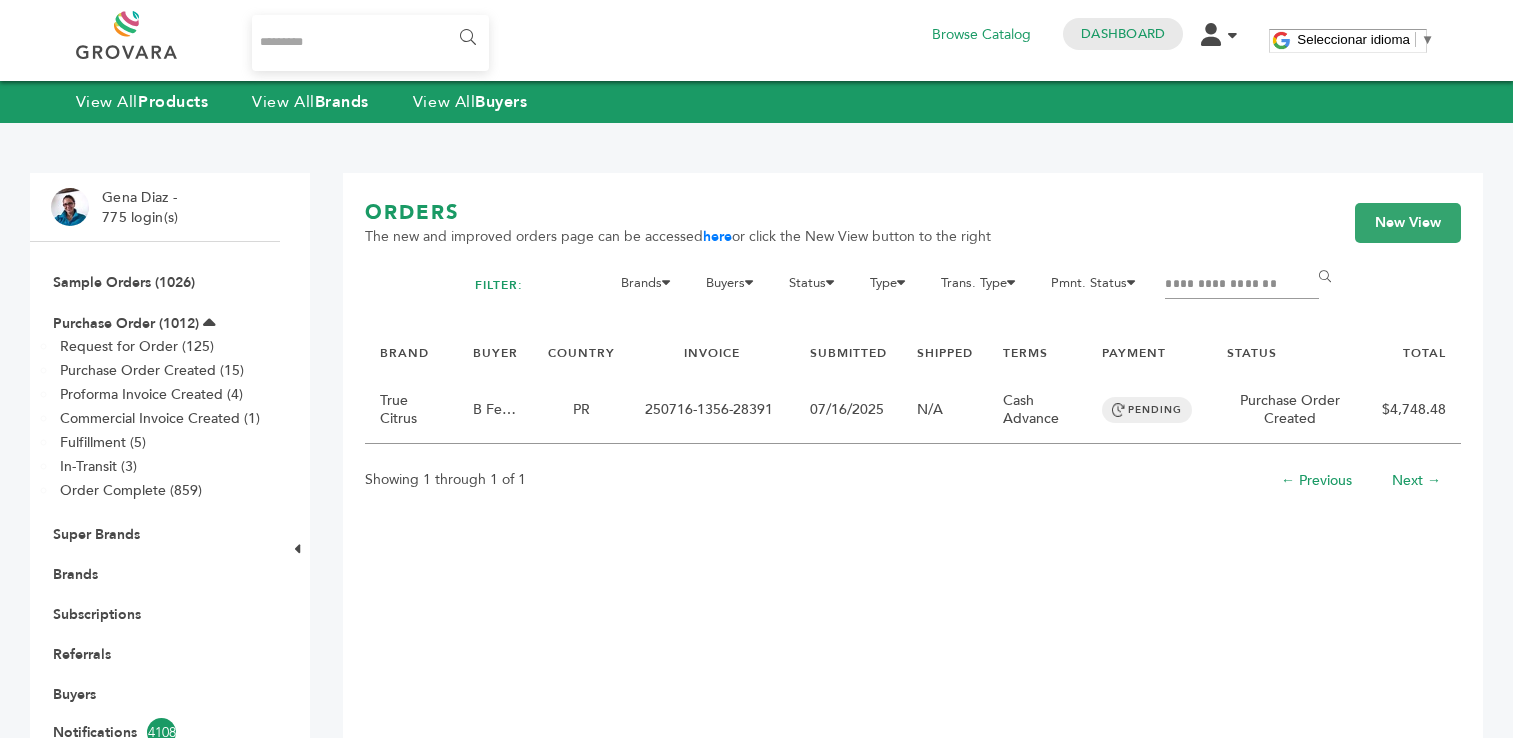 scroll, scrollTop: 0, scrollLeft: 0, axis: both 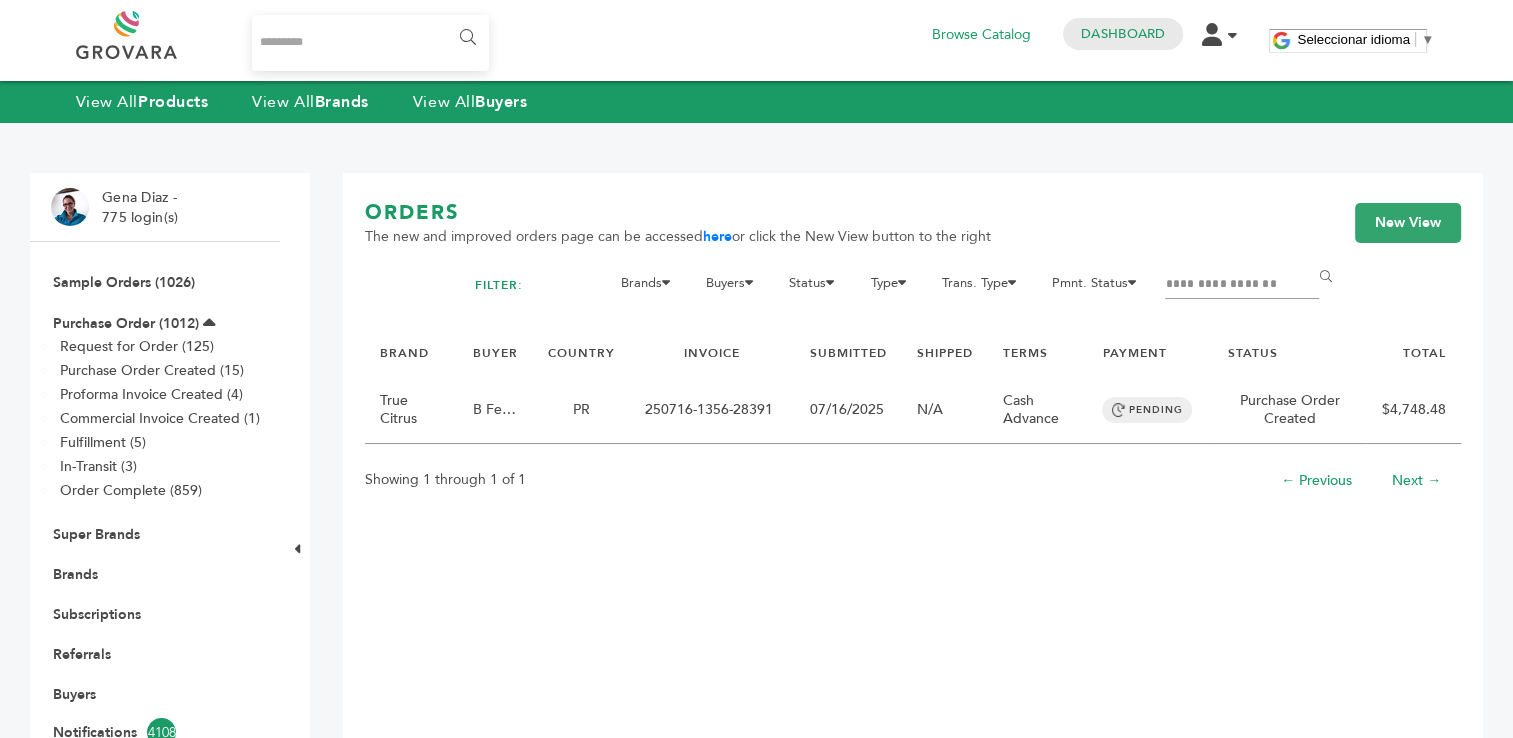 click on "**********" at bounding box center [1242, 285] 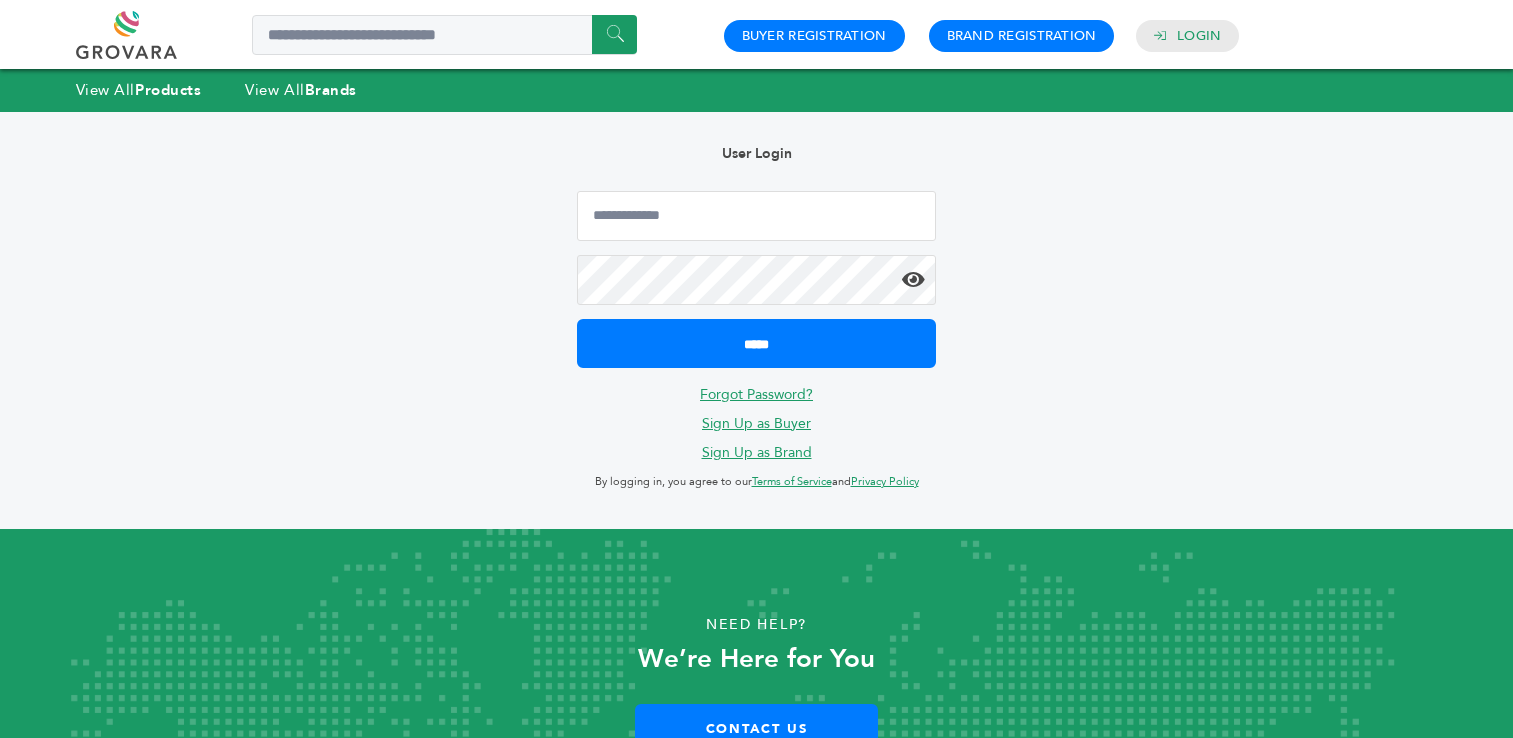 scroll, scrollTop: 0, scrollLeft: 0, axis: both 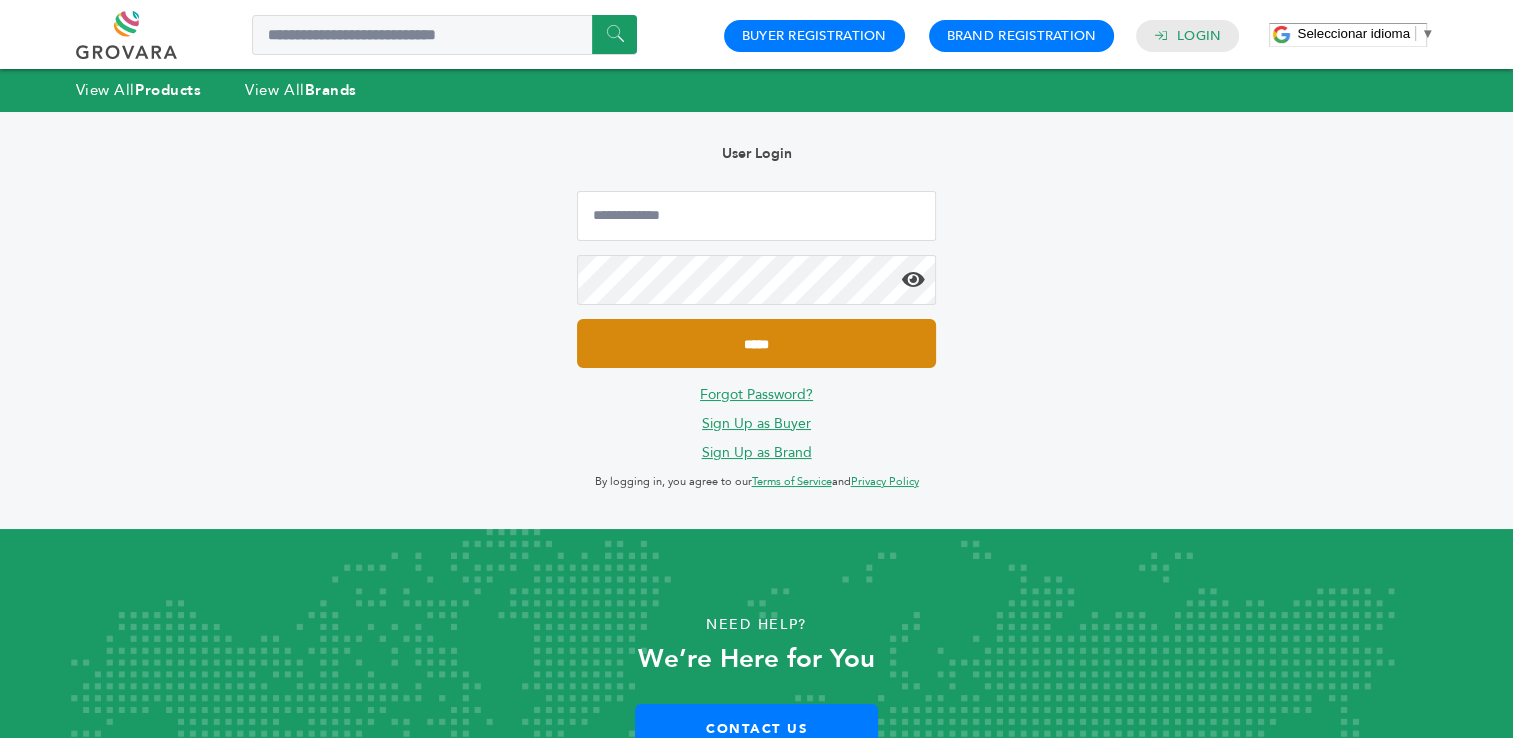 type on "**********" 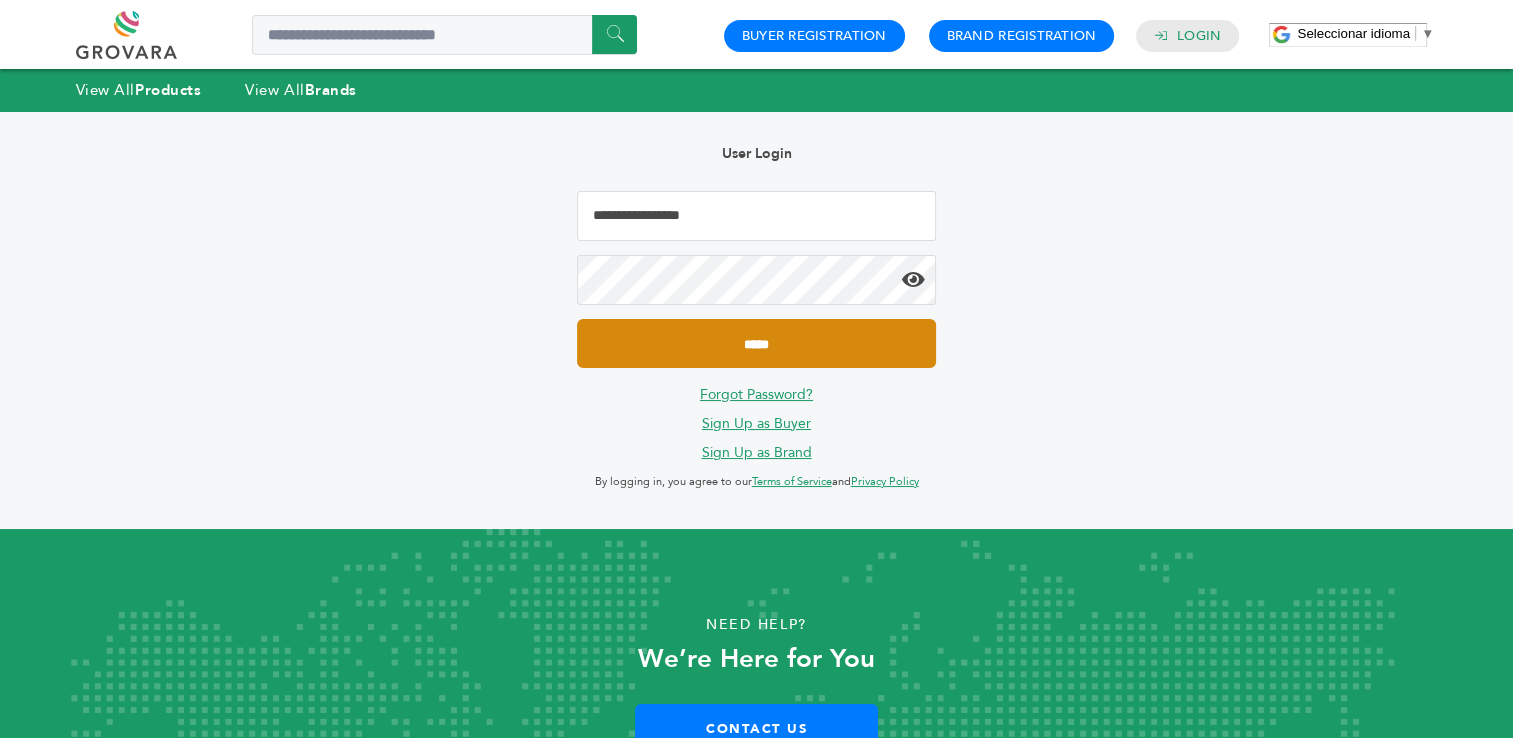 click on "*****" at bounding box center (756, 343) 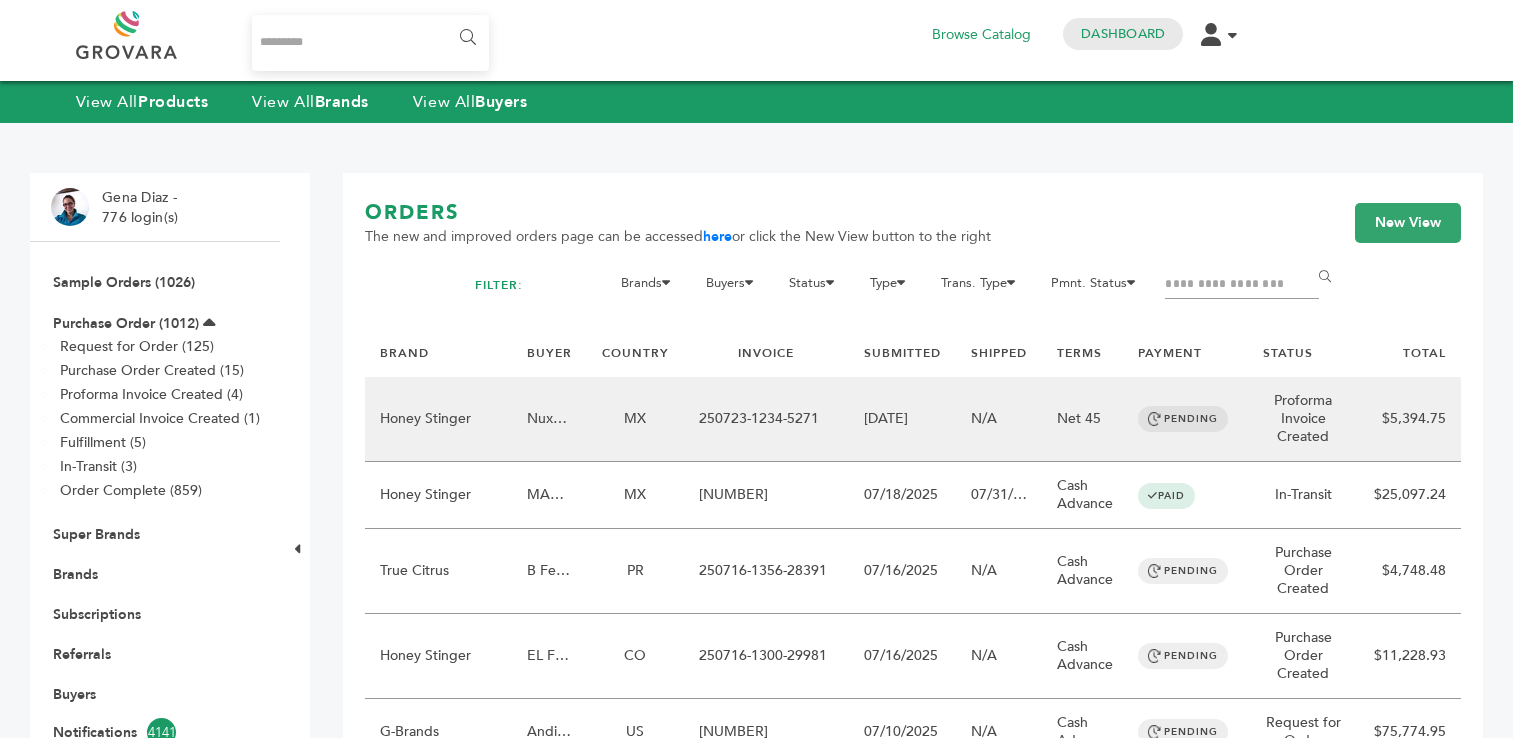 scroll, scrollTop: 0, scrollLeft: 0, axis: both 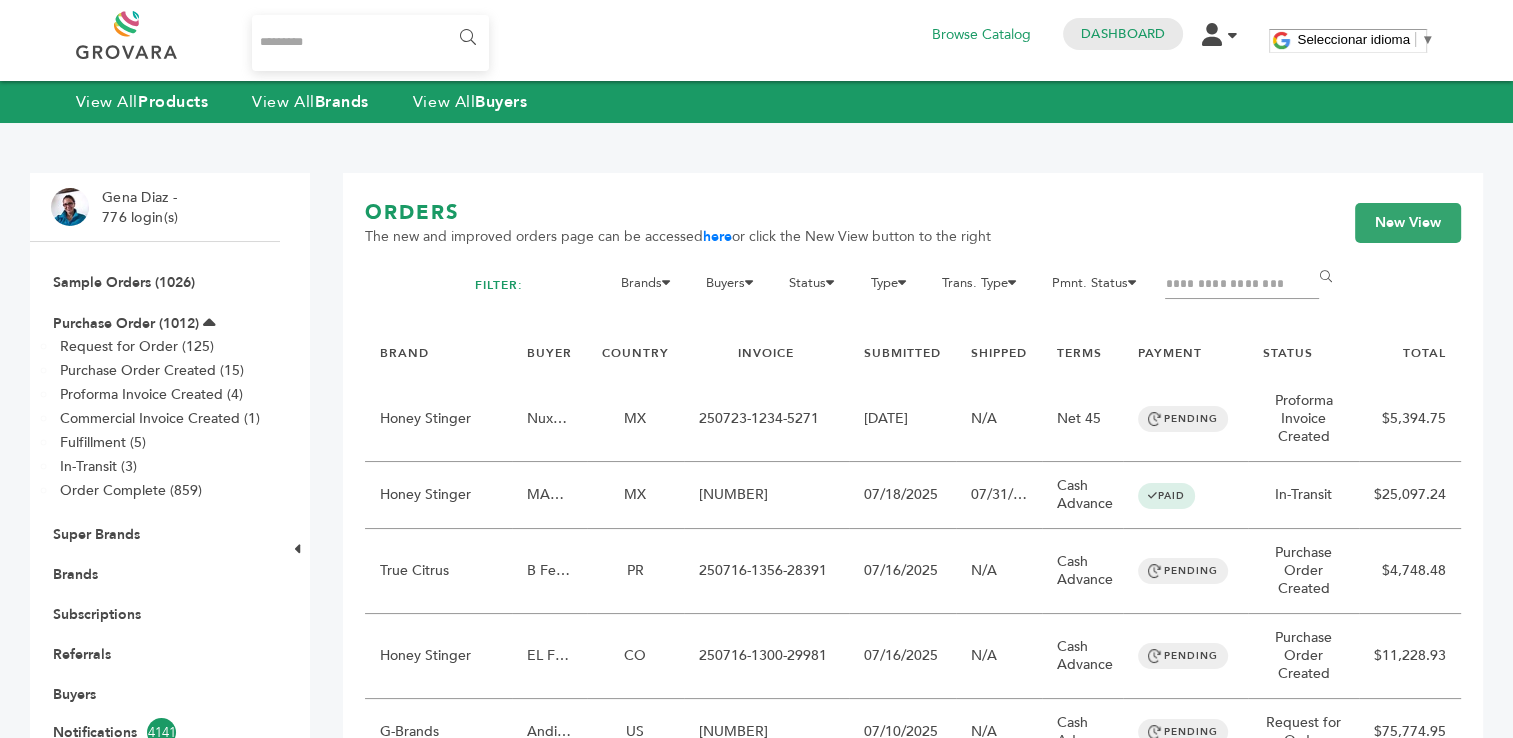 click at bounding box center [1242, 285] 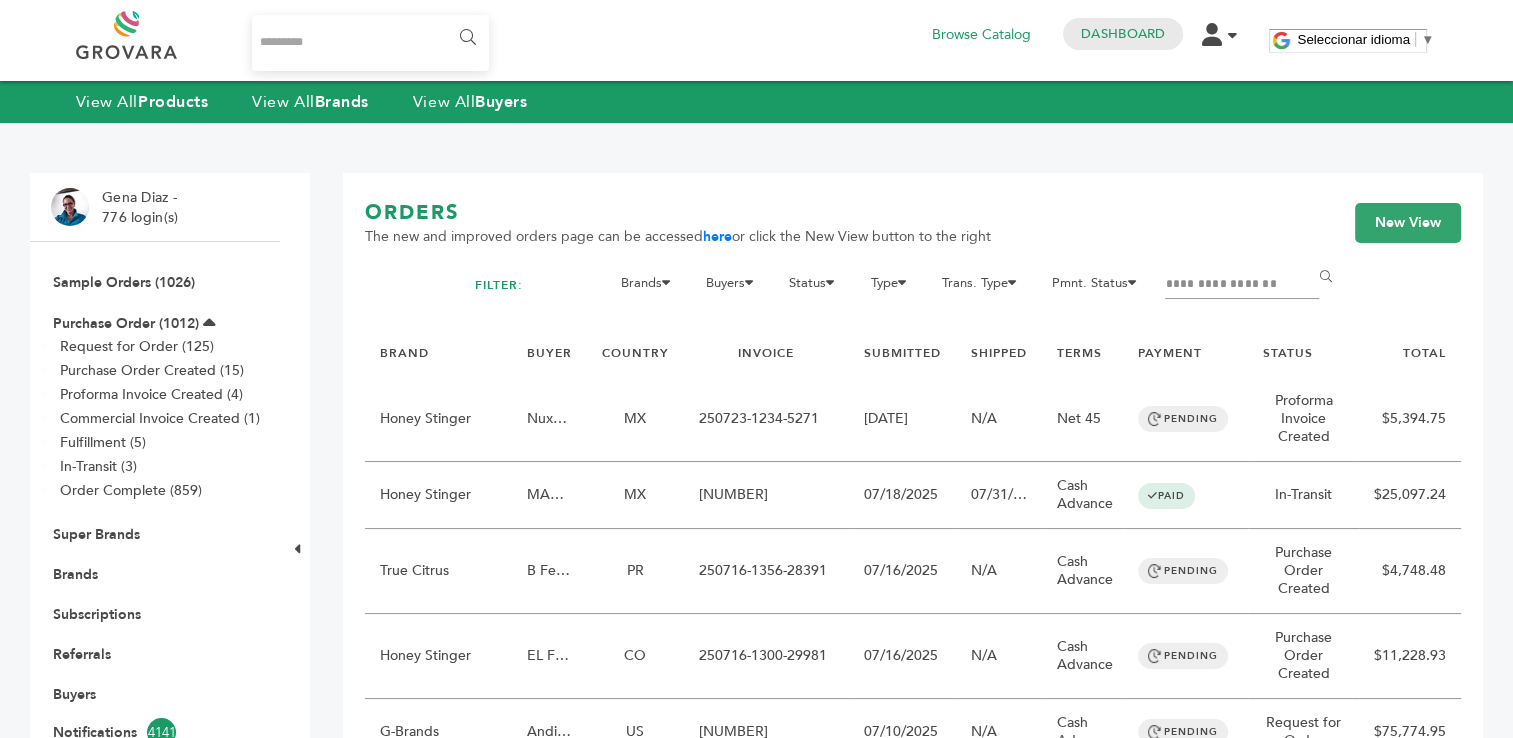 type on "**********" 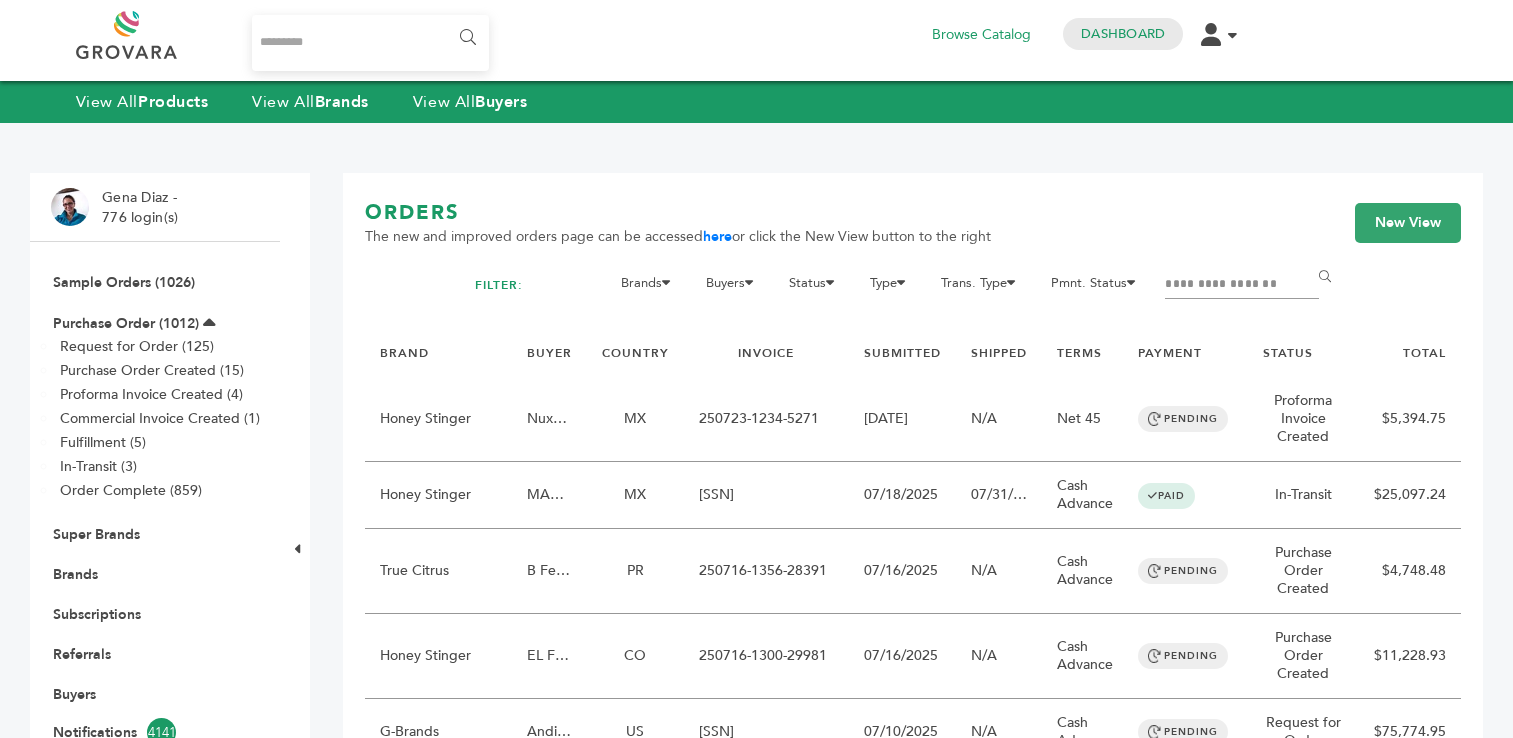 scroll, scrollTop: 0, scrollLeft: 0, axis: both 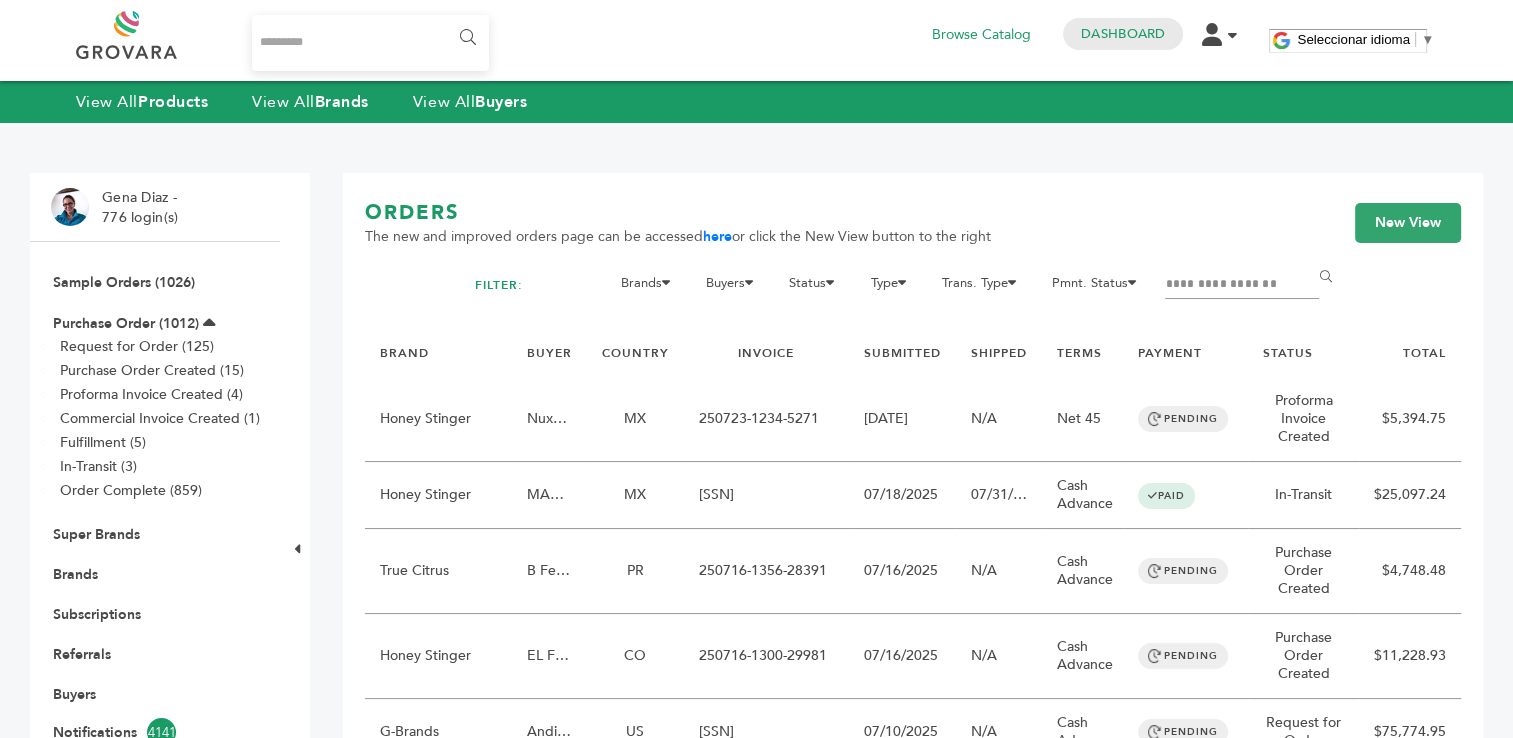 click on "**********" at bounding box center (1242, 285) 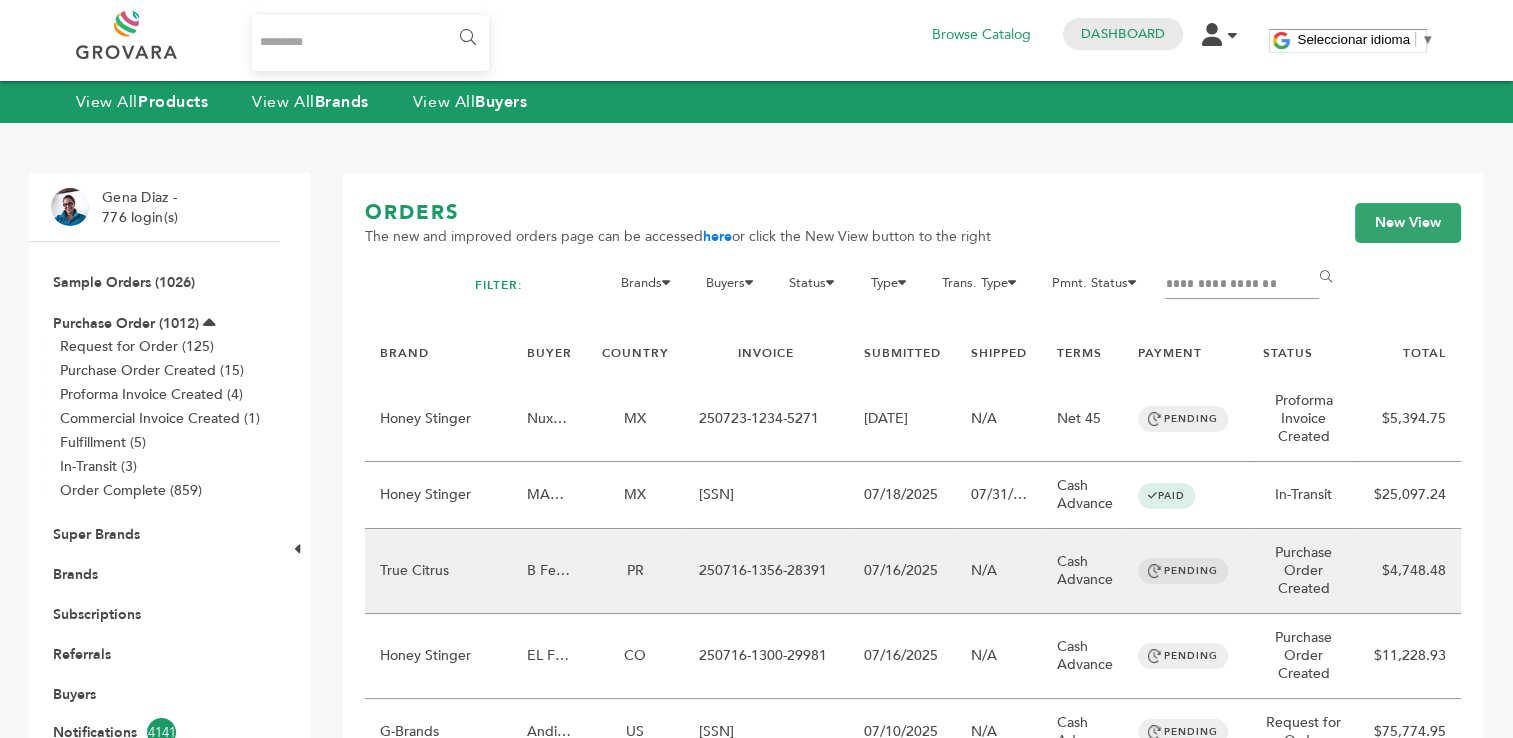 click on "250716-1356-28391" at bounding box center [766, 571] 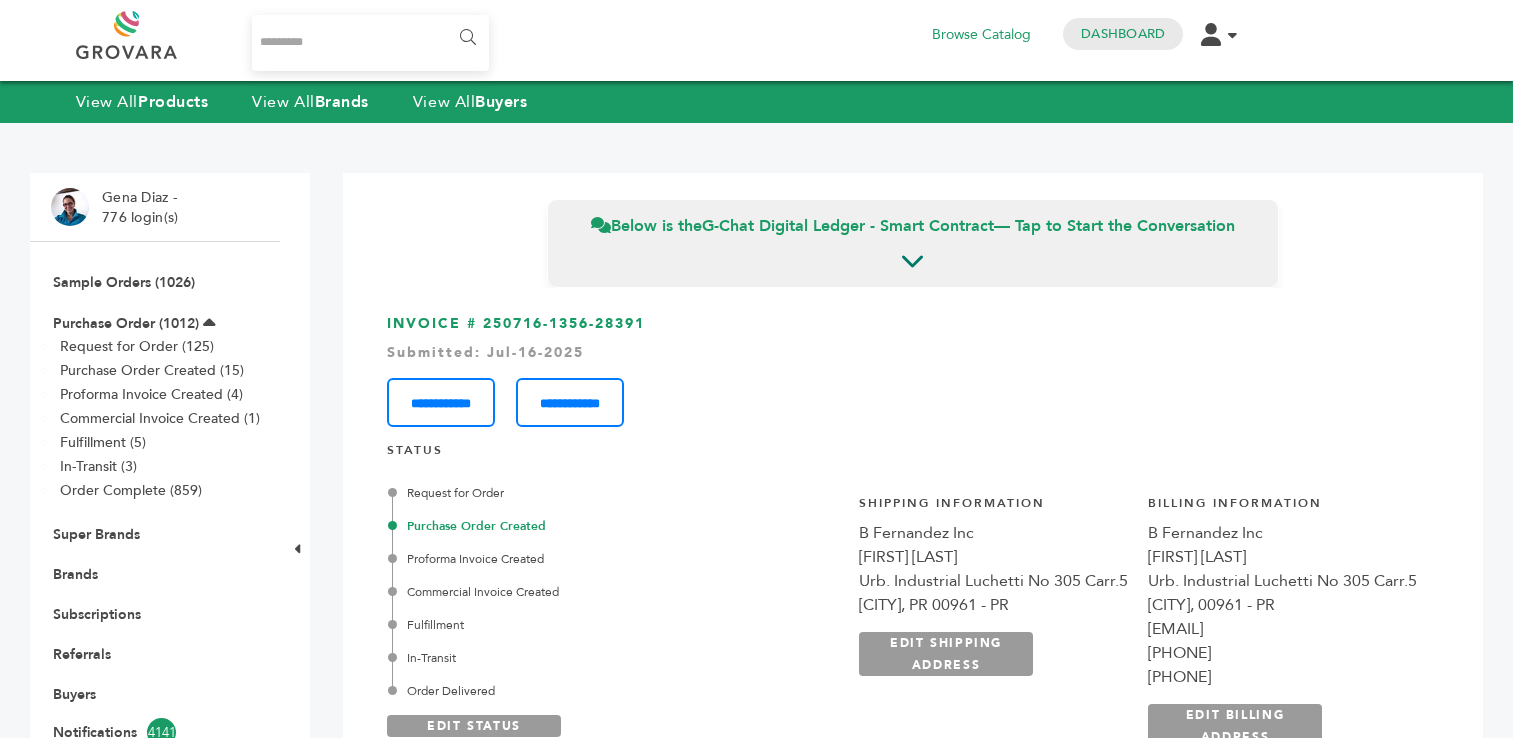scroll, scrollTop: 0, scrollLeft: 0, axis: both 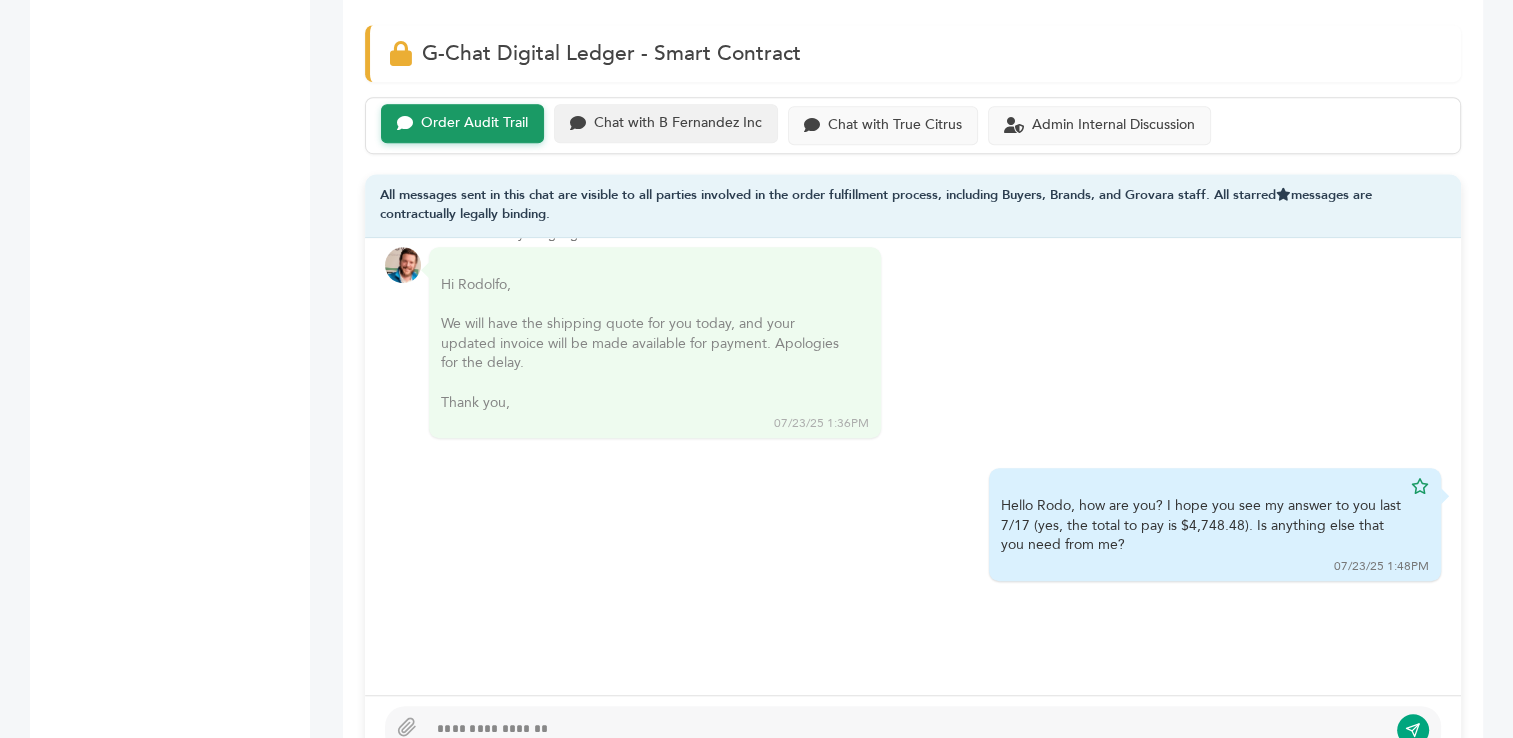 click on "Chat with B Fernandez Inc" at bounding box center [678, 123] 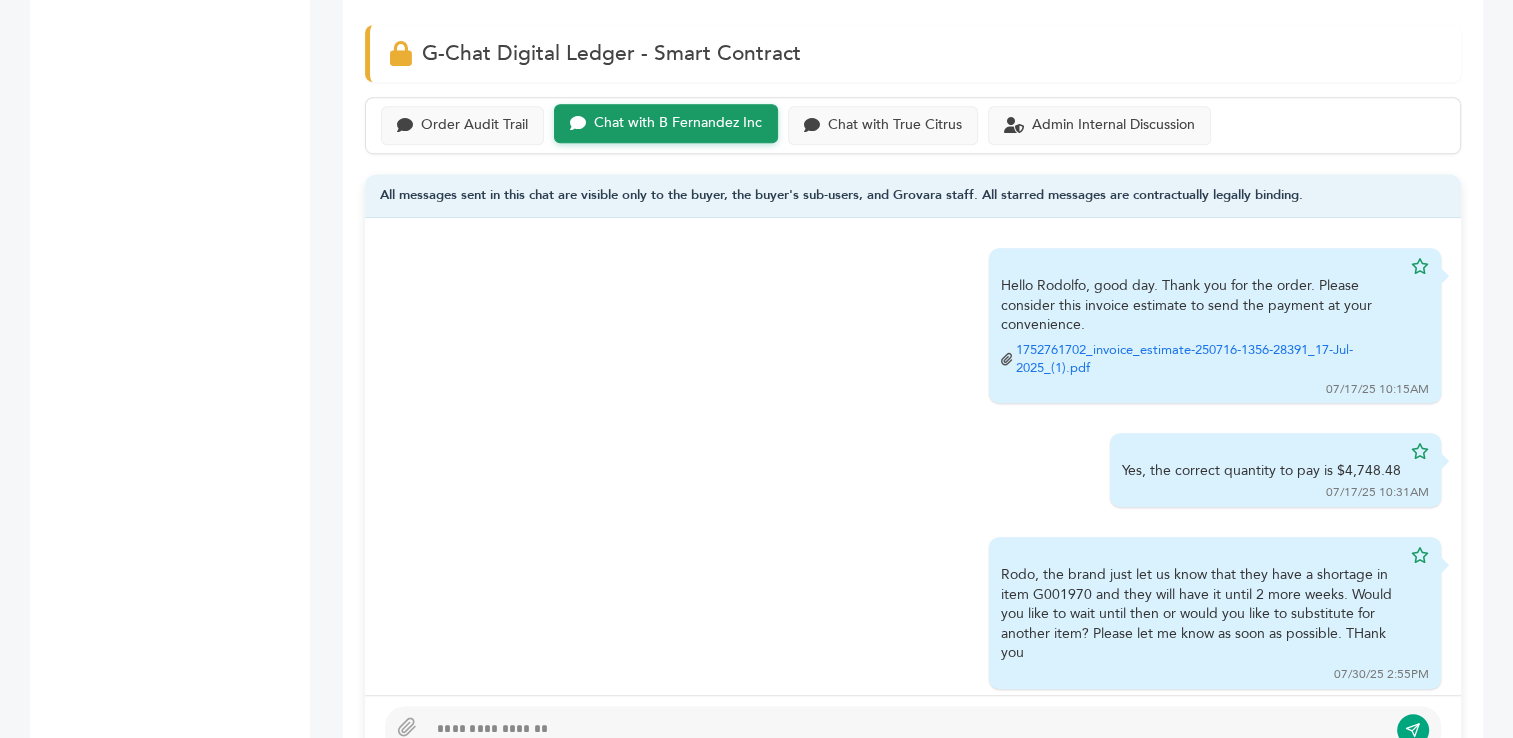 scroll, scrollTop: 26, scrollLeft: 0, axis: vertical 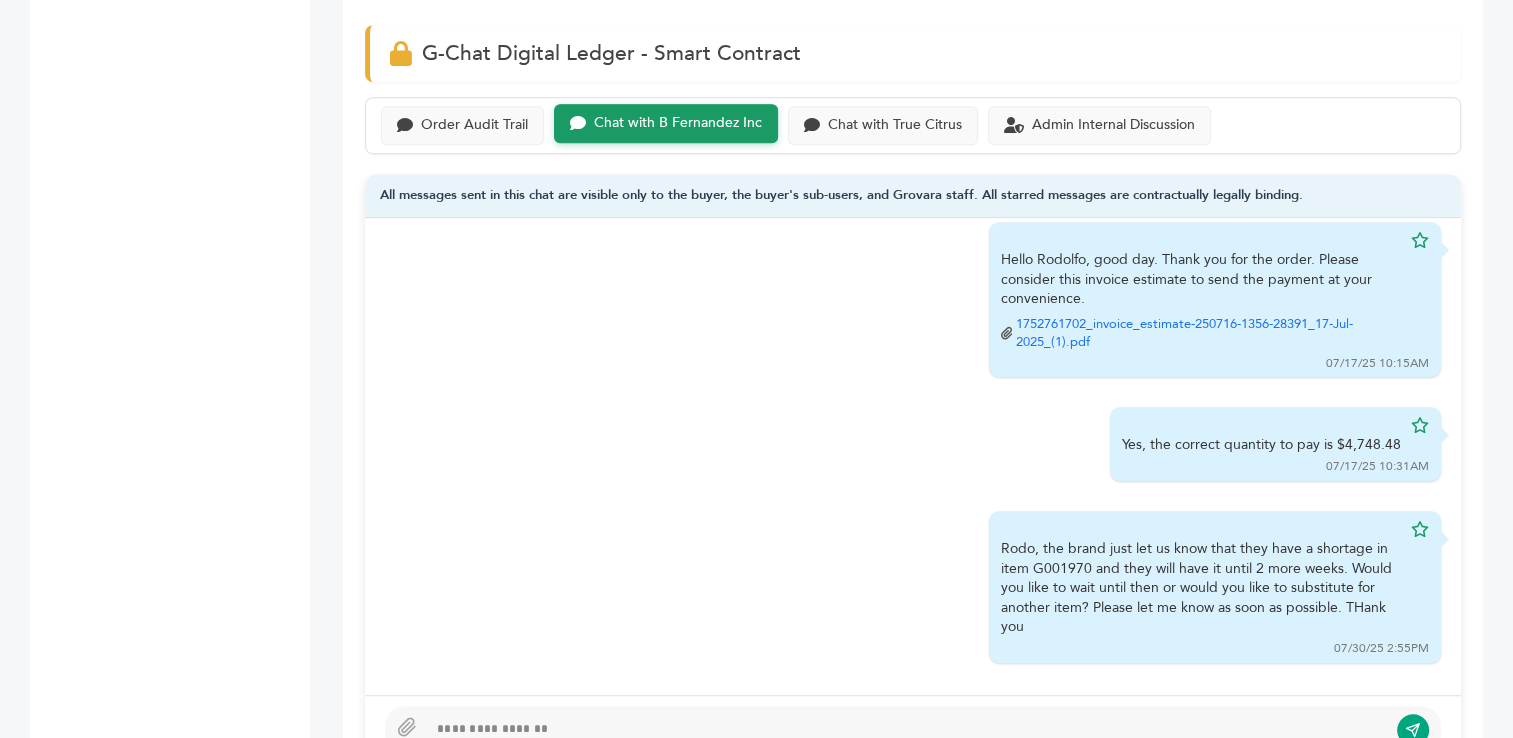 click at bounding box center [913, 730] 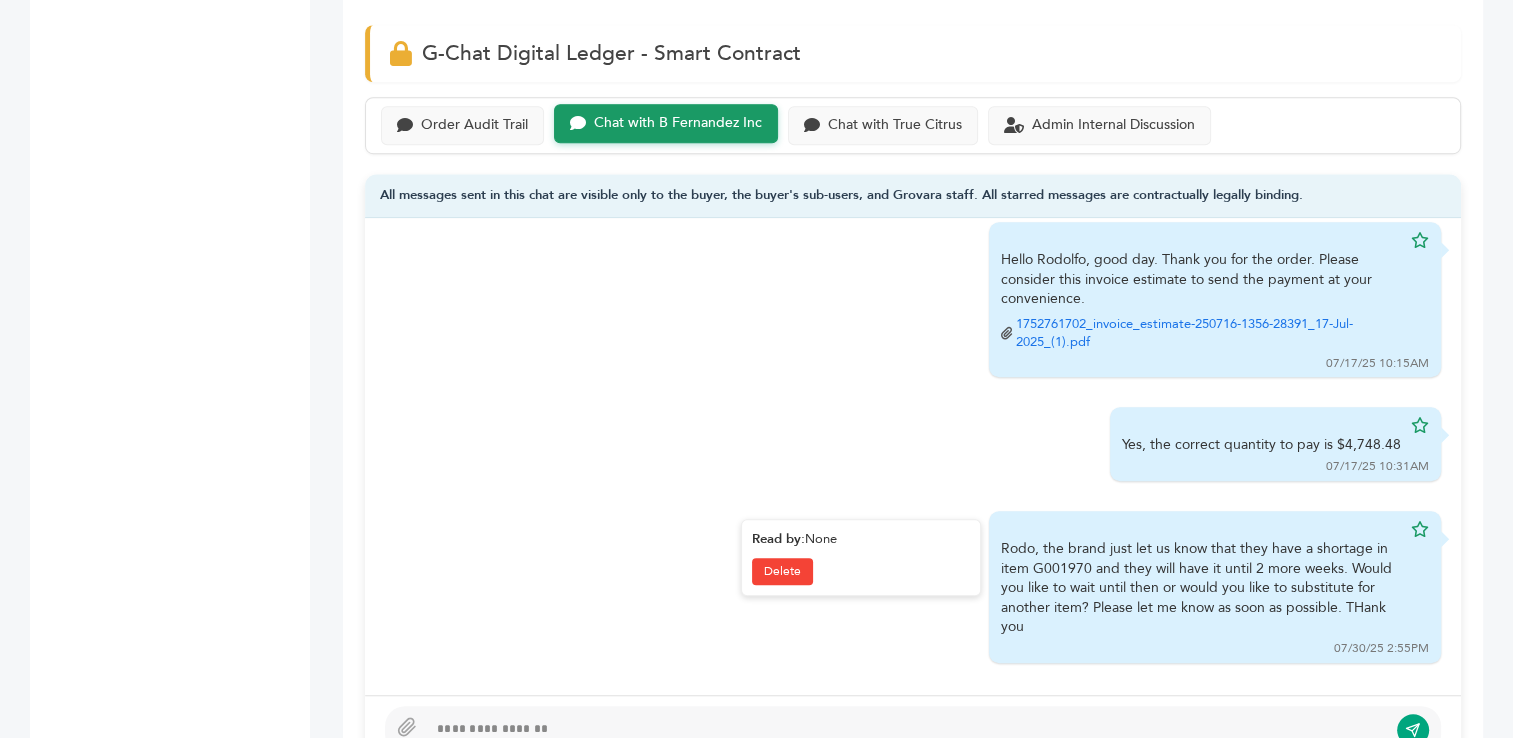 drag, startPoint x: 985, startPoint y: 542, endPoint x: 1052, endPoint y: 626, distance: 107.44766 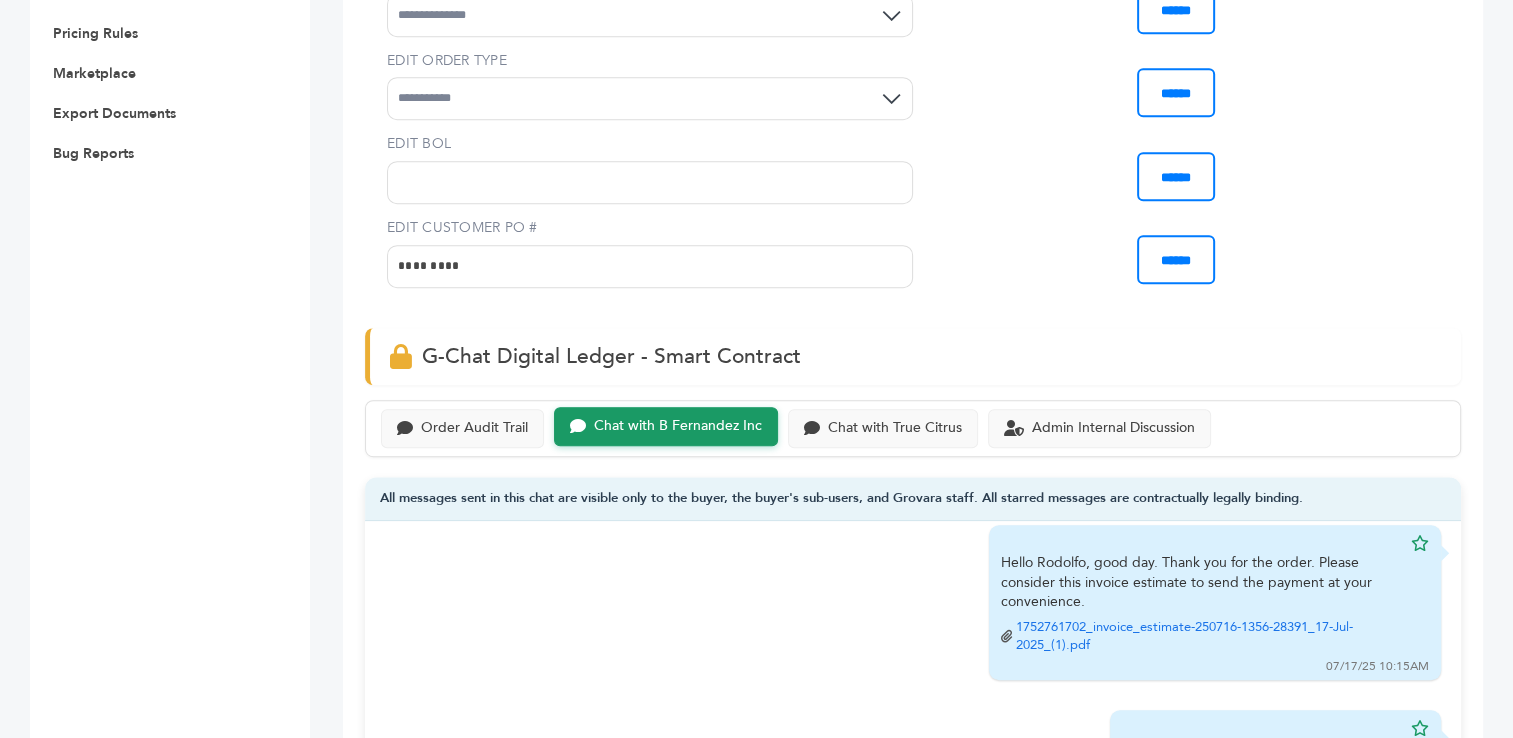 scroll, scrollTop: 0, scrollLeft: 0, axis: both 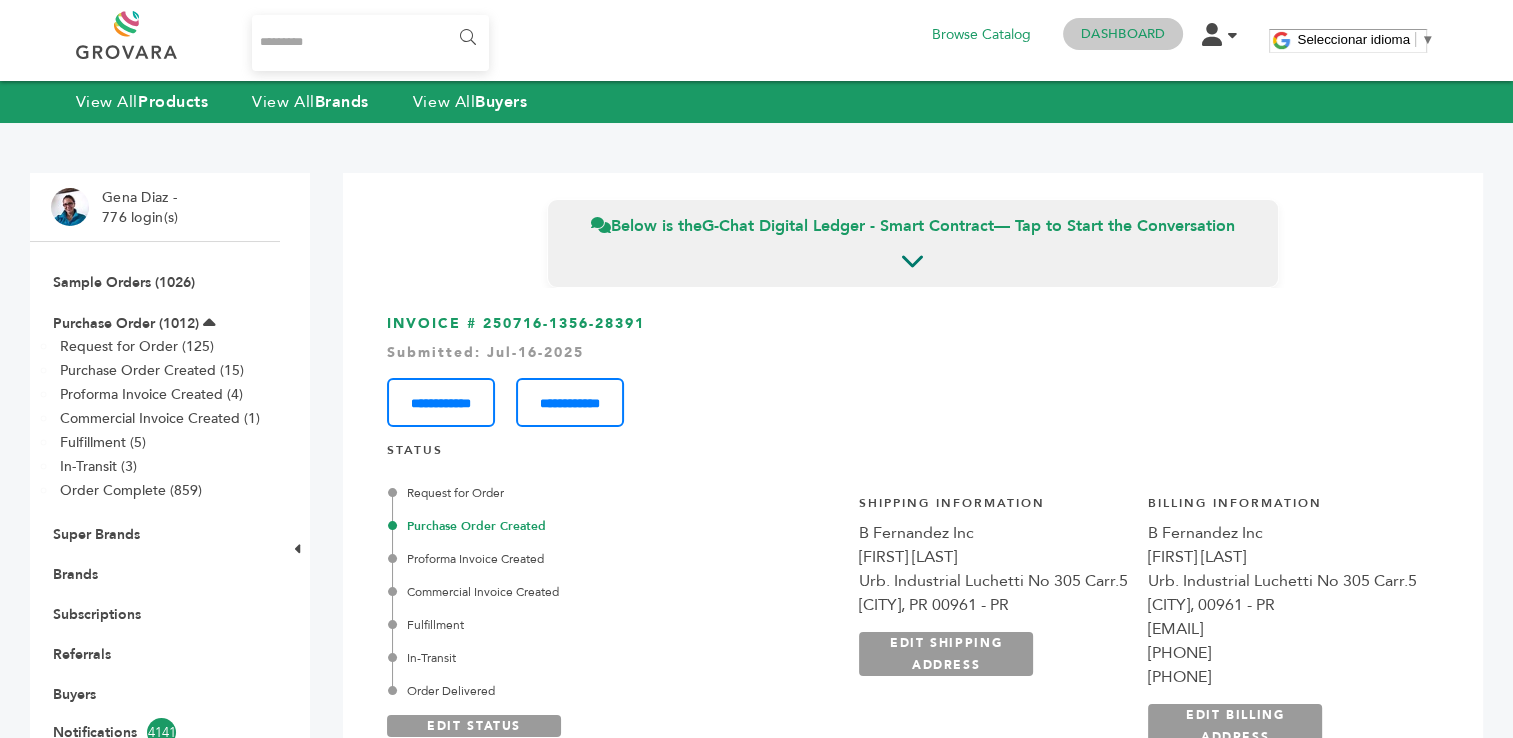 click on "Dashboard" at bounding box center (1123, 34) 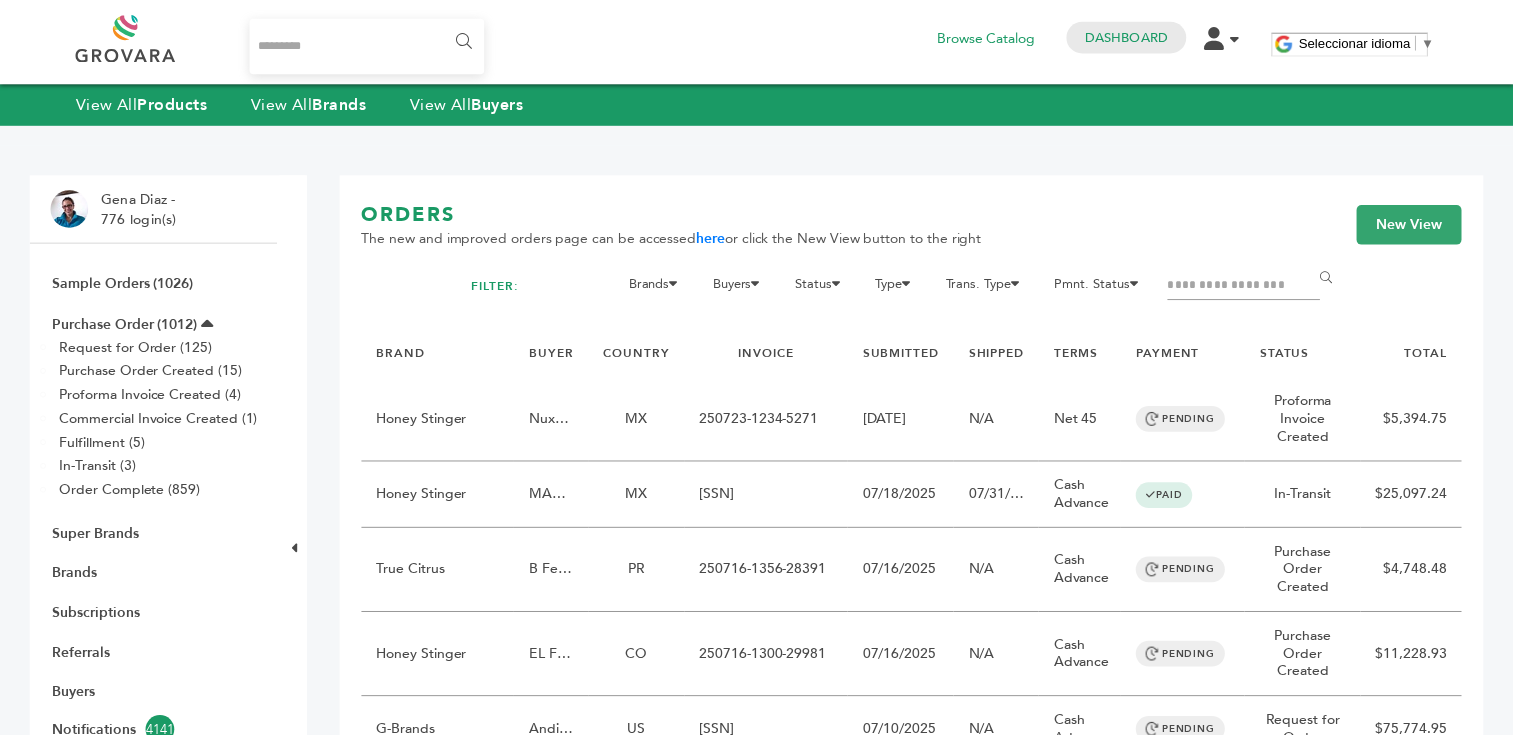 scroll, scrollTop: 0, scrollLeft: 0, axis: both 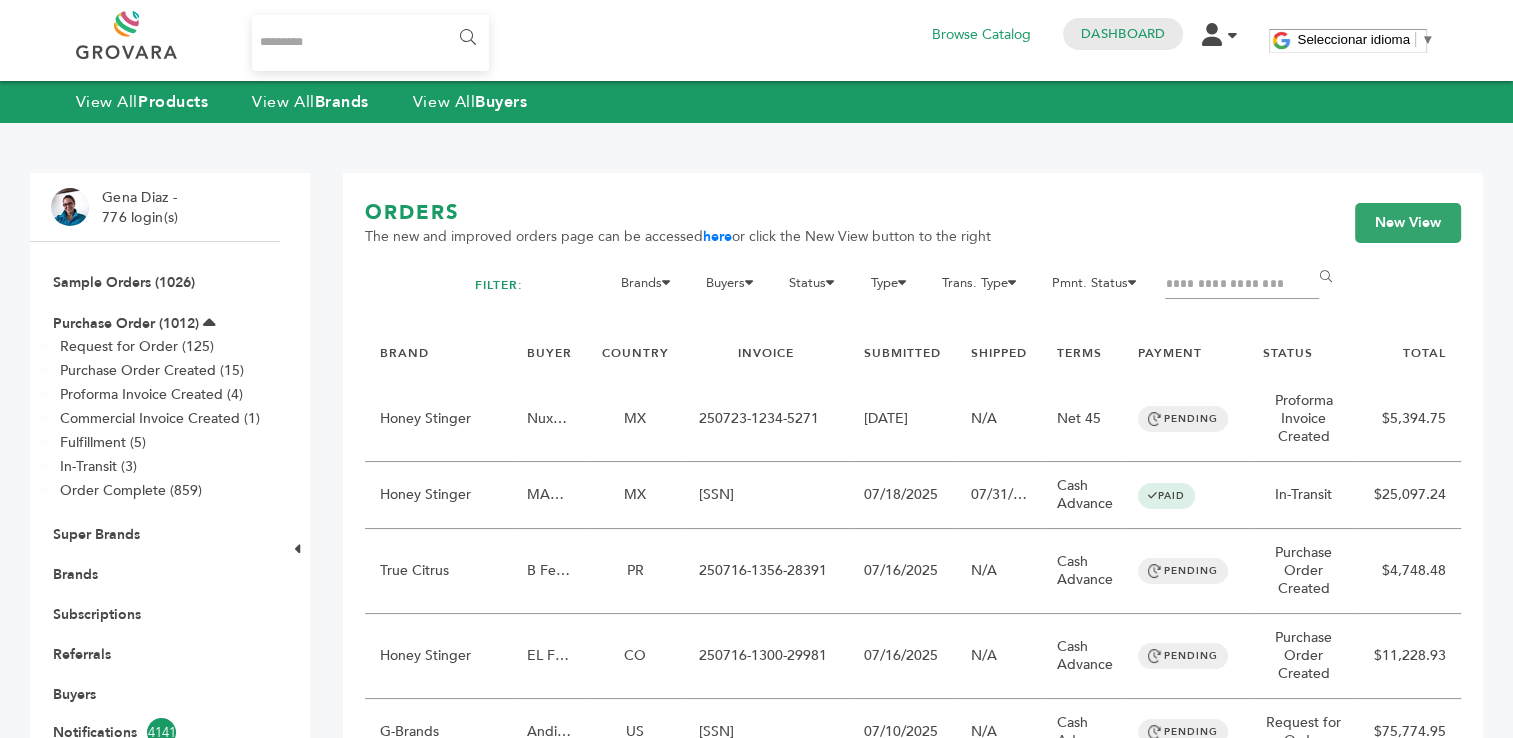 click at bounding box center [1242, 285] 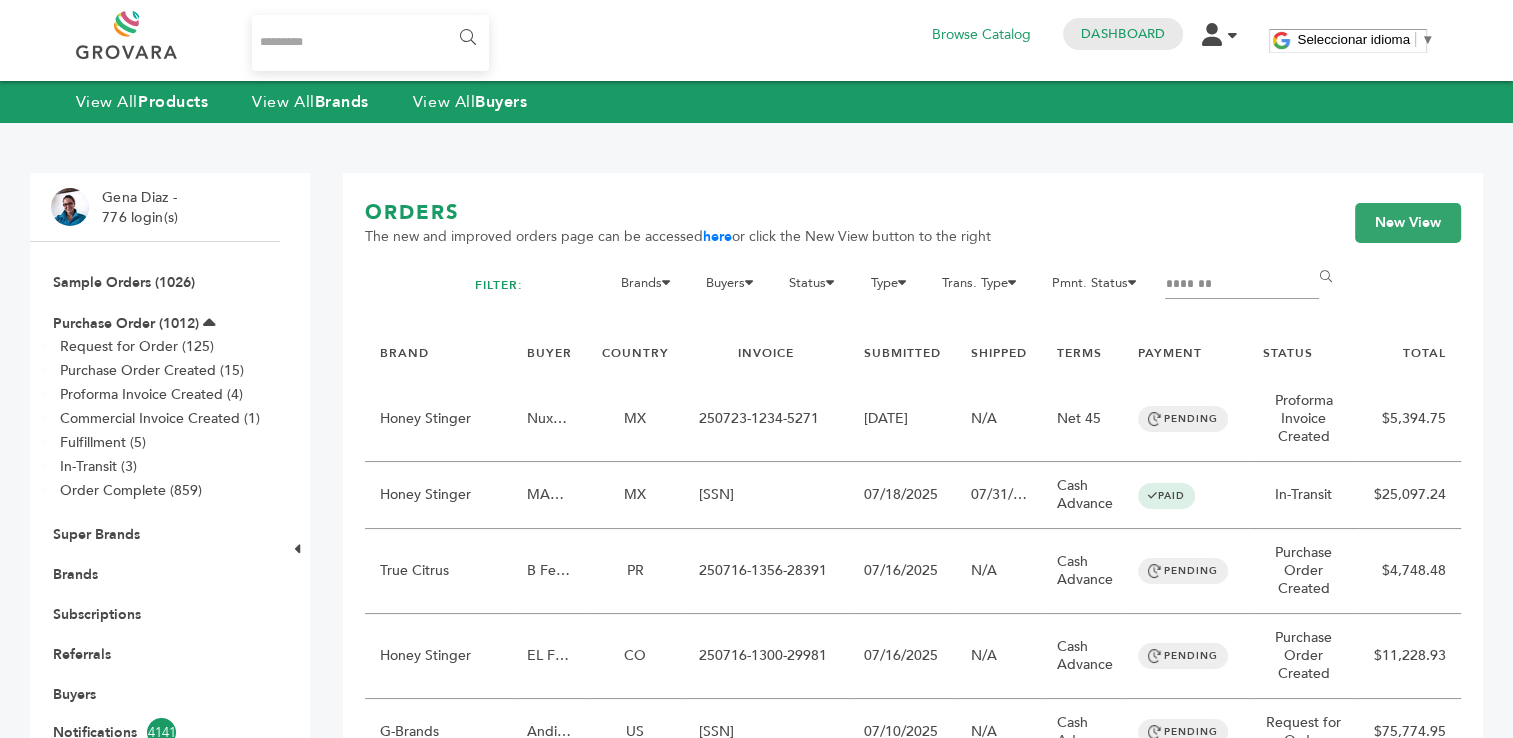 type on "*******" 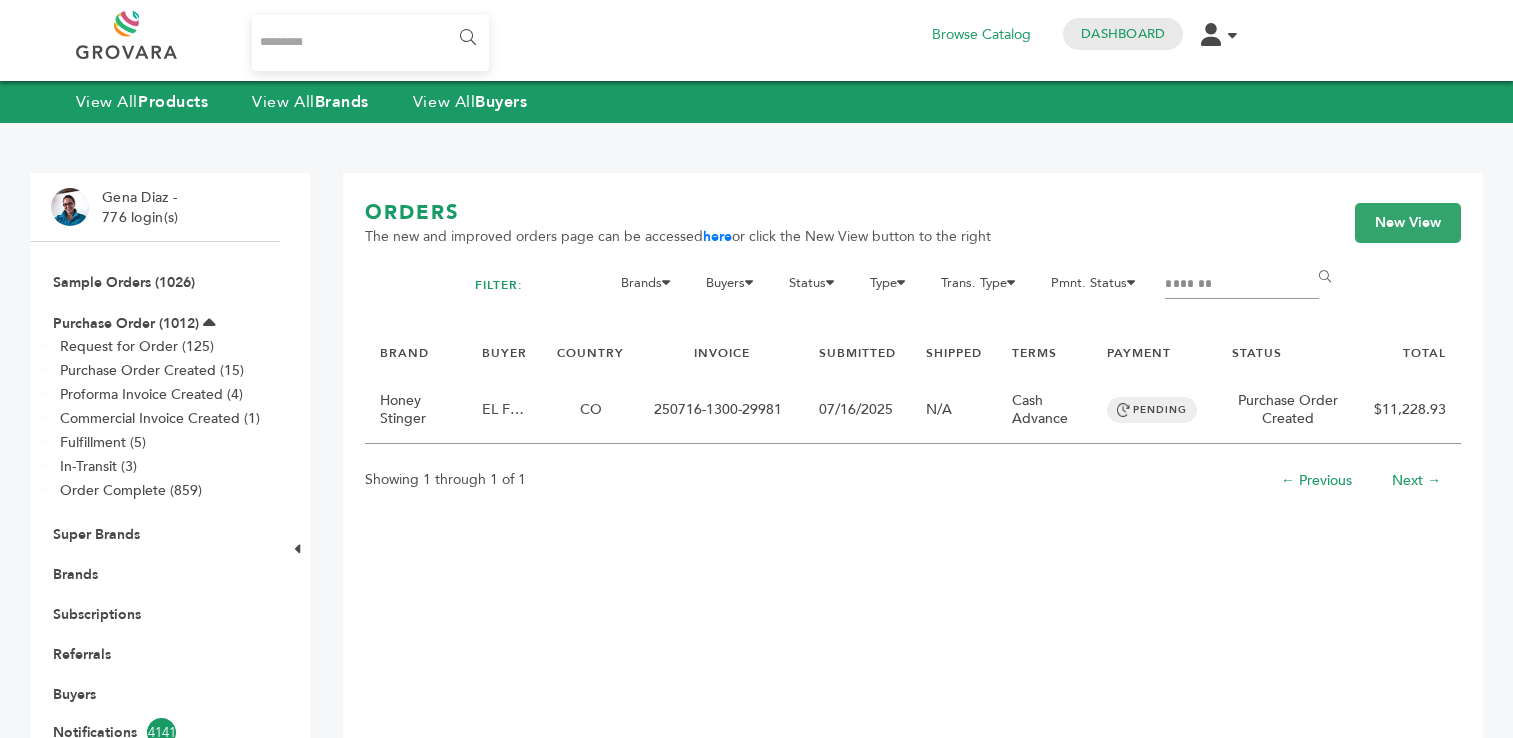 scroll, scrollTop: 0, scrollLeft: 0, axis: both 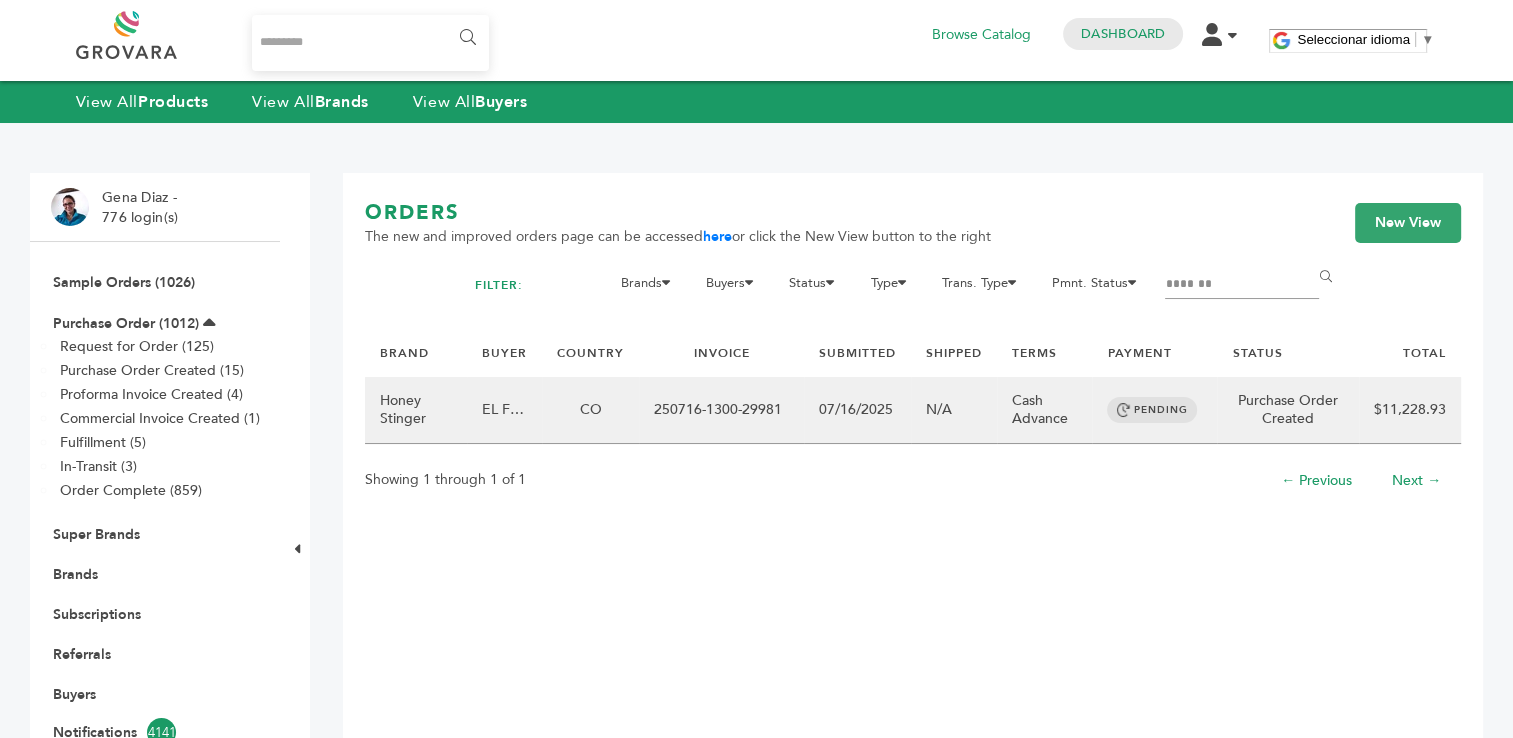 drag, startPoint x: 780, startPoint y: 411, endPoint x: 651, endPoint y: 411, distance: 129 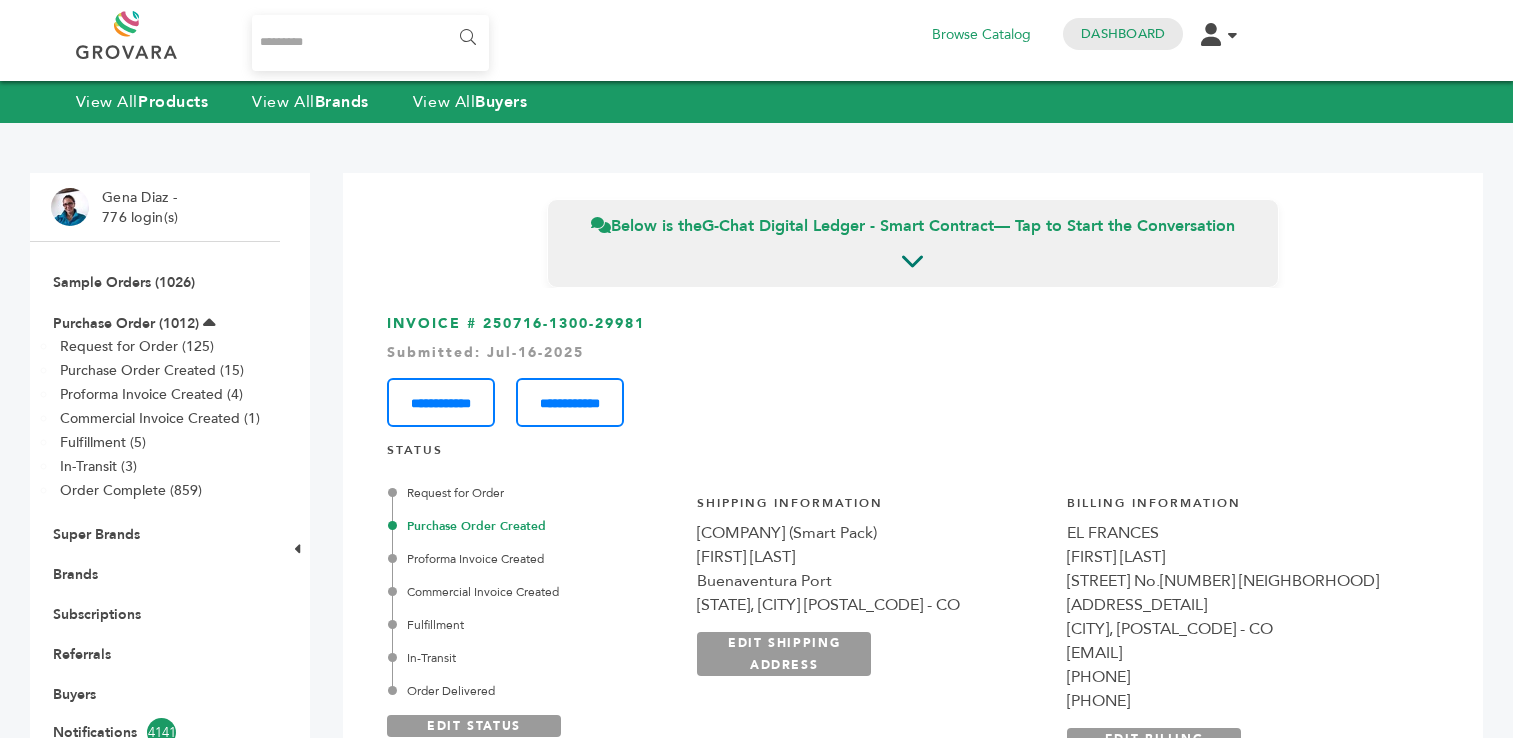 scroll, scrollTop: 0, scrollLeft: 0, axis: both 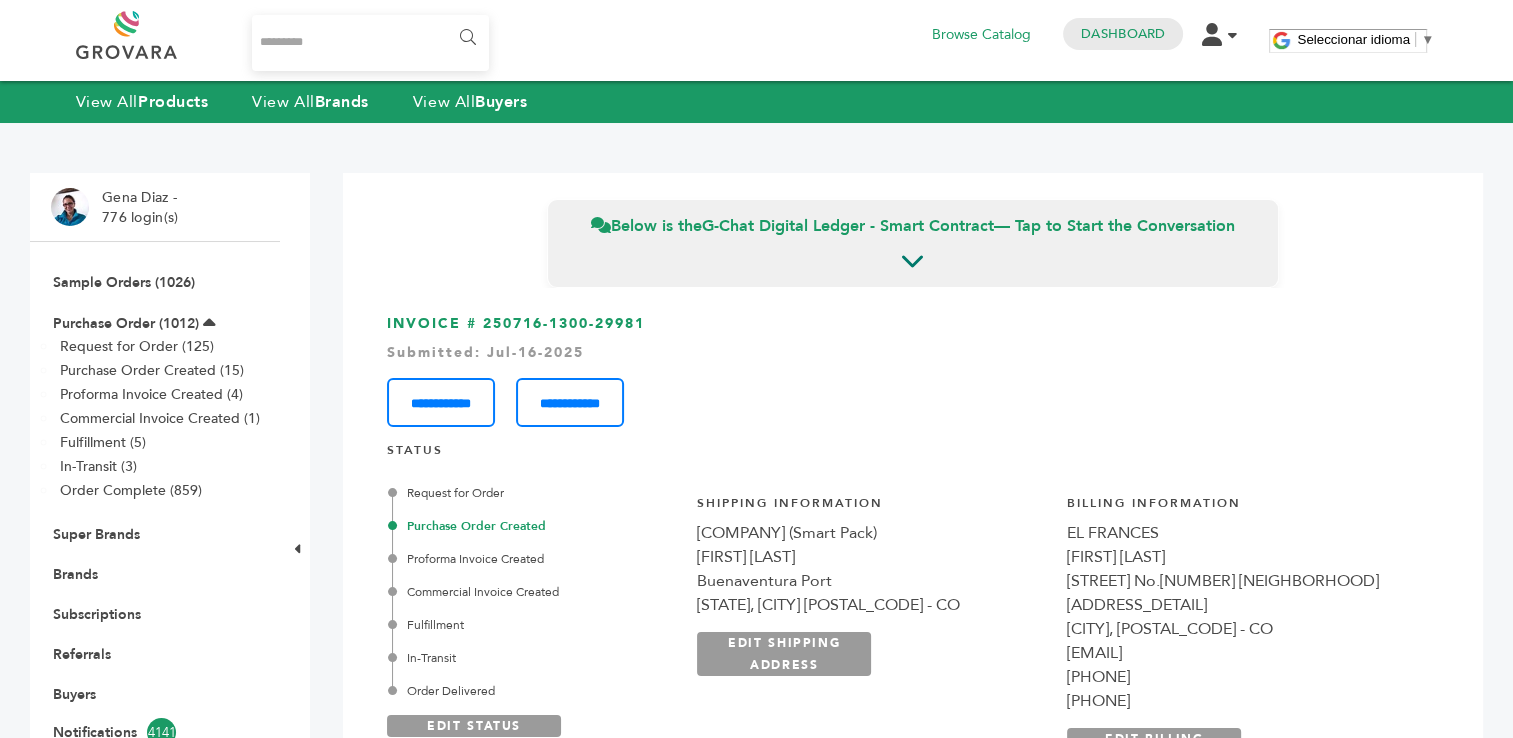 drag, startPoint x: 661, startPoint y: 322, endPoint x: 486, endPoint y: 324, distance: 175.01143 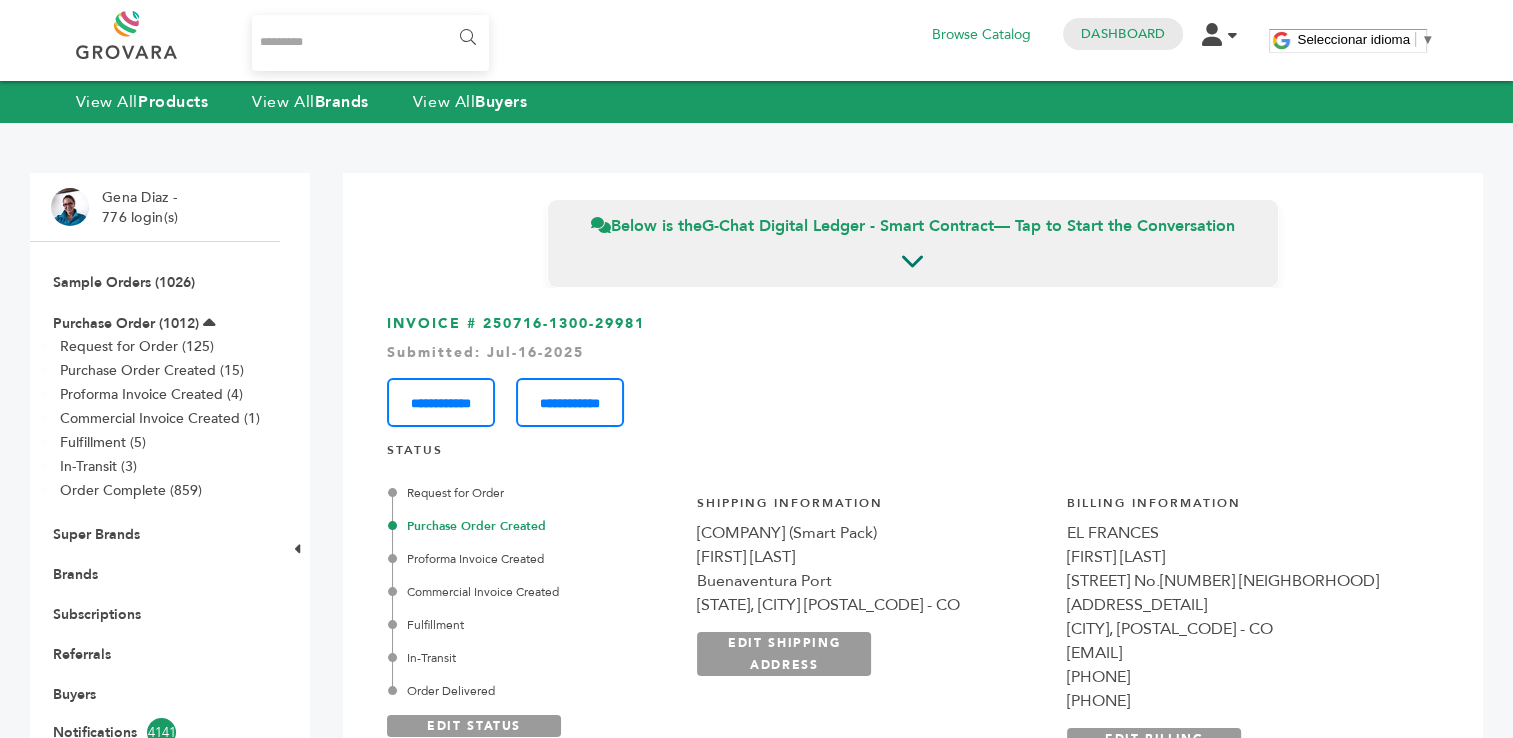 click on "**********" at bounding box center (913, 370) 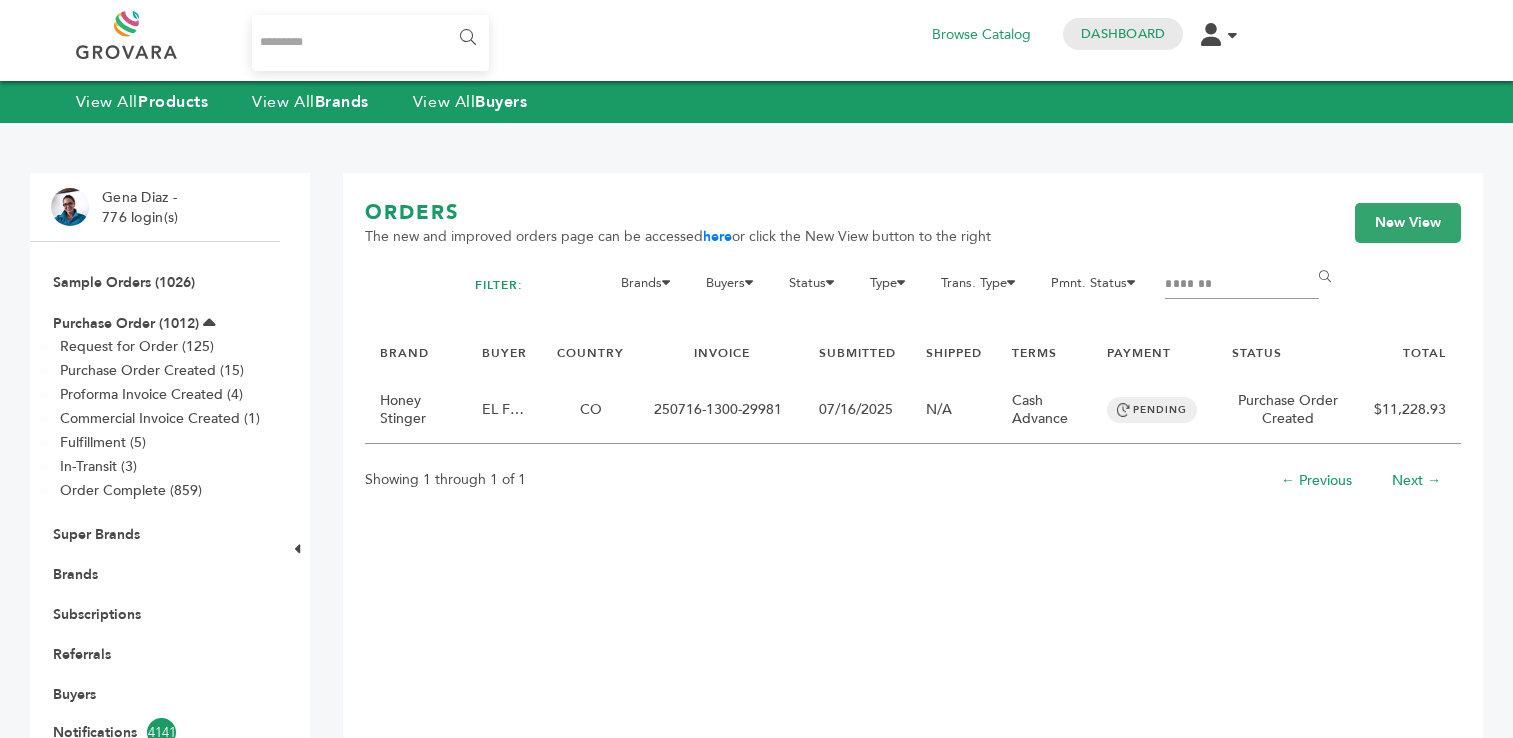 scroll, scrollTop: 0, scrollLeft: 0, axis: both 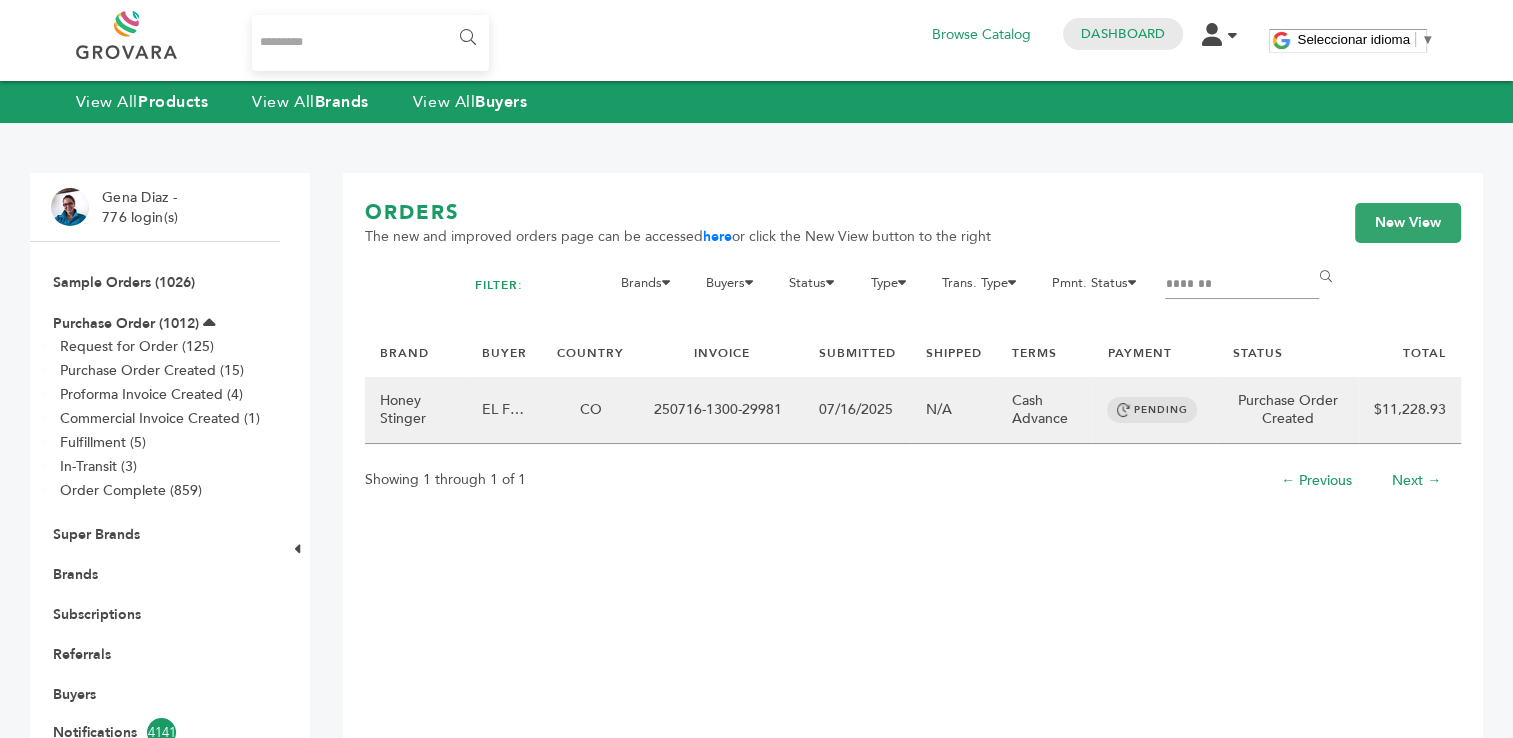 click on "250716-1300-29981" at bounding box center (721, 410) 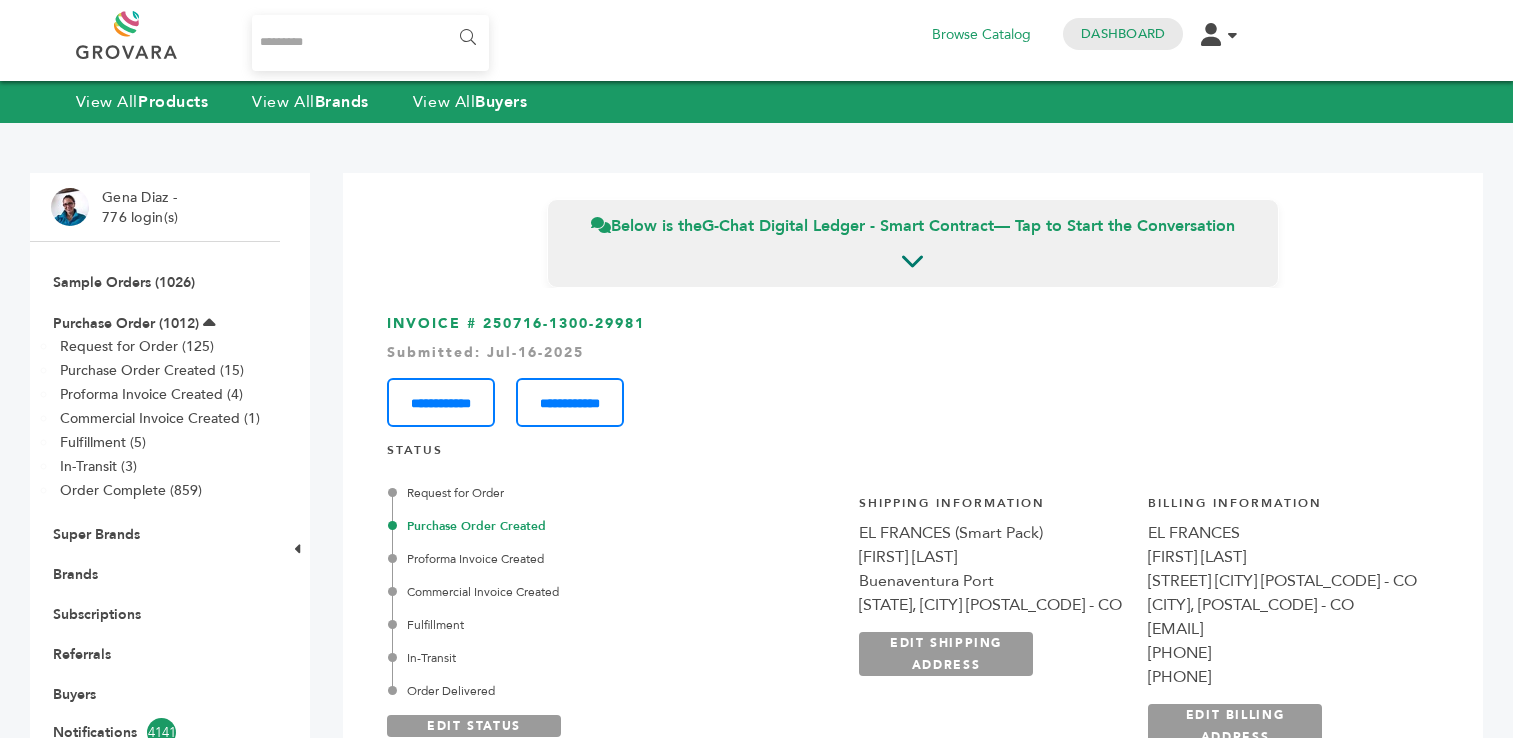 scroll, scrollTop: 0, scrollLeft: 0, axis: both 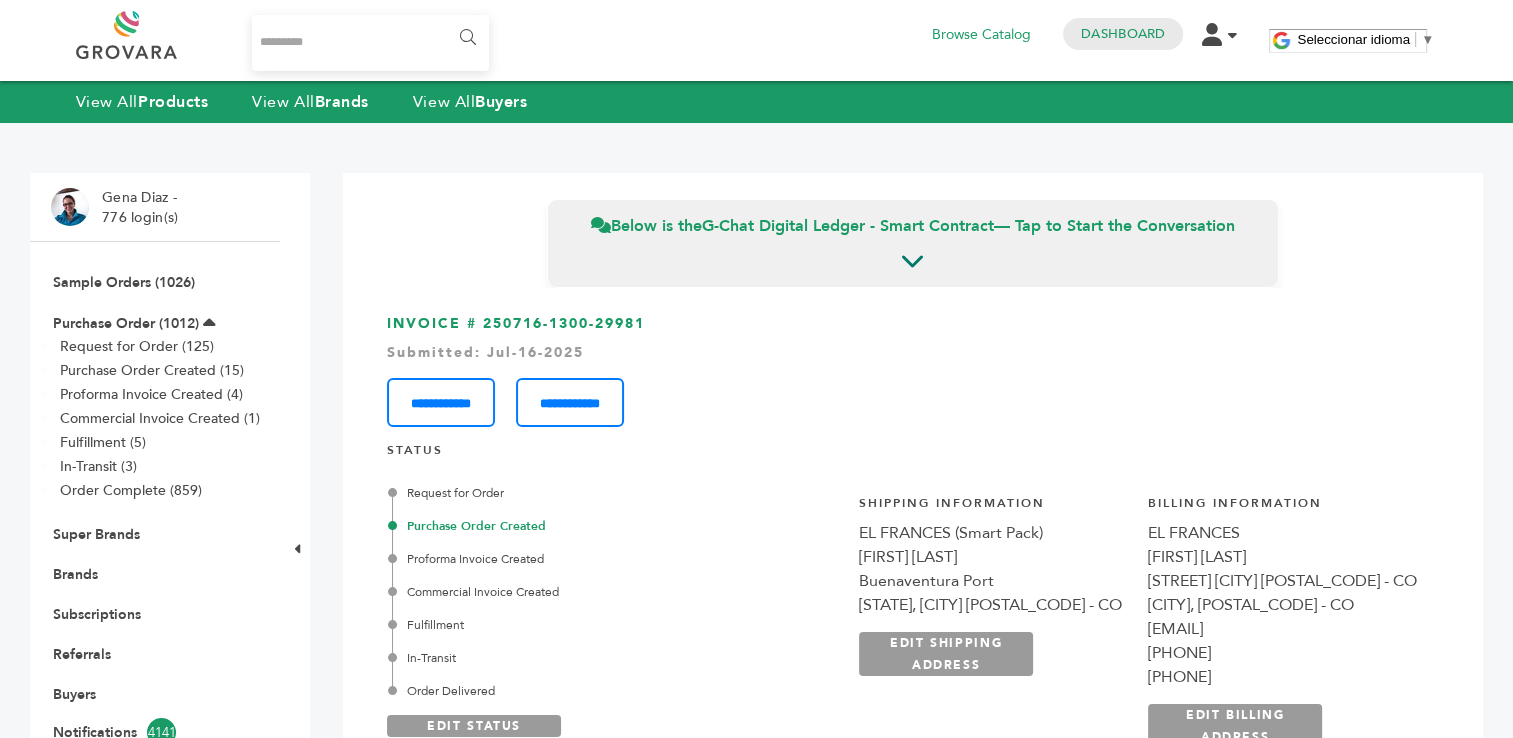 drag, startPoint x: 715, startPoint y: 578, endPoint x: 1019, endPoint y: 596, distance: 304.53244 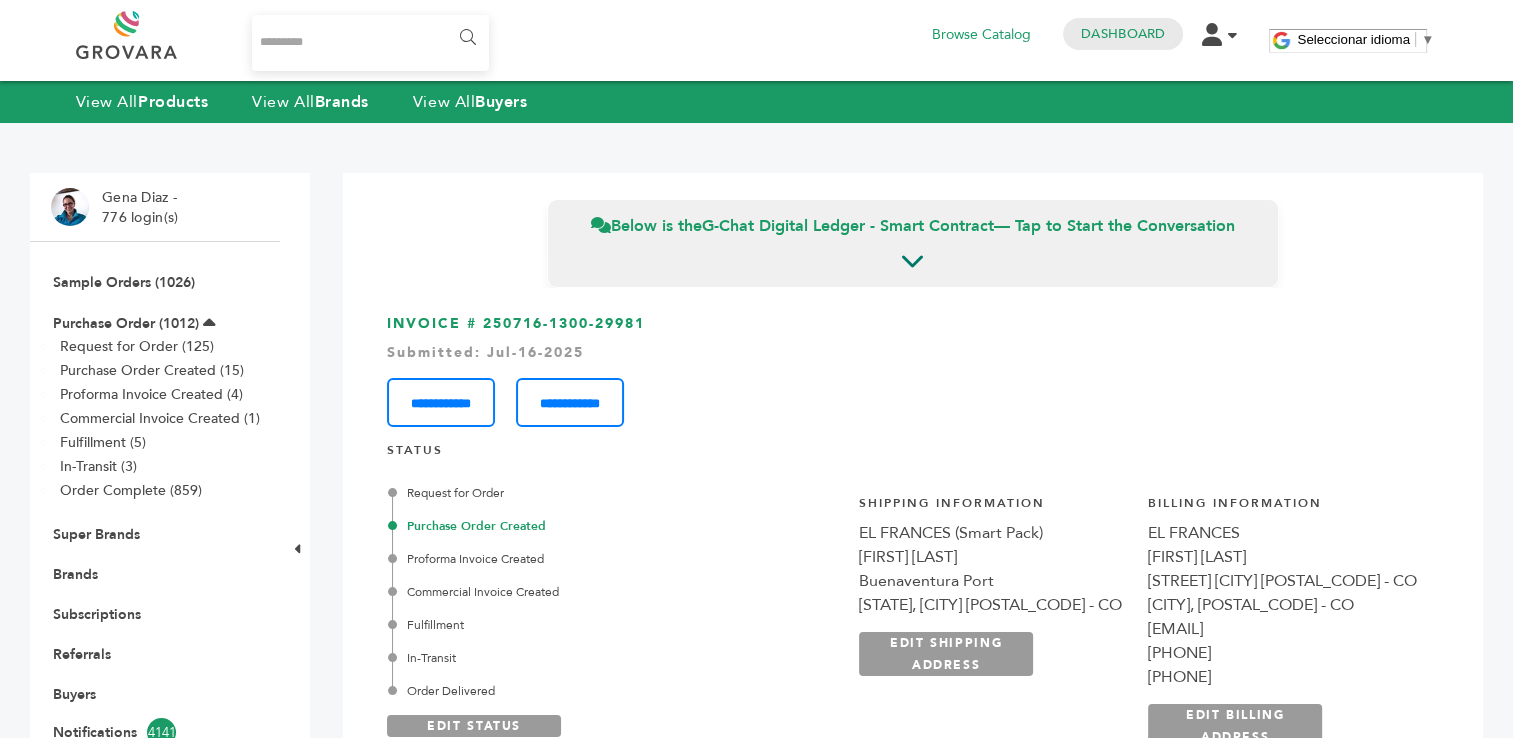 click on "**********" at bounding box center [993, 622] 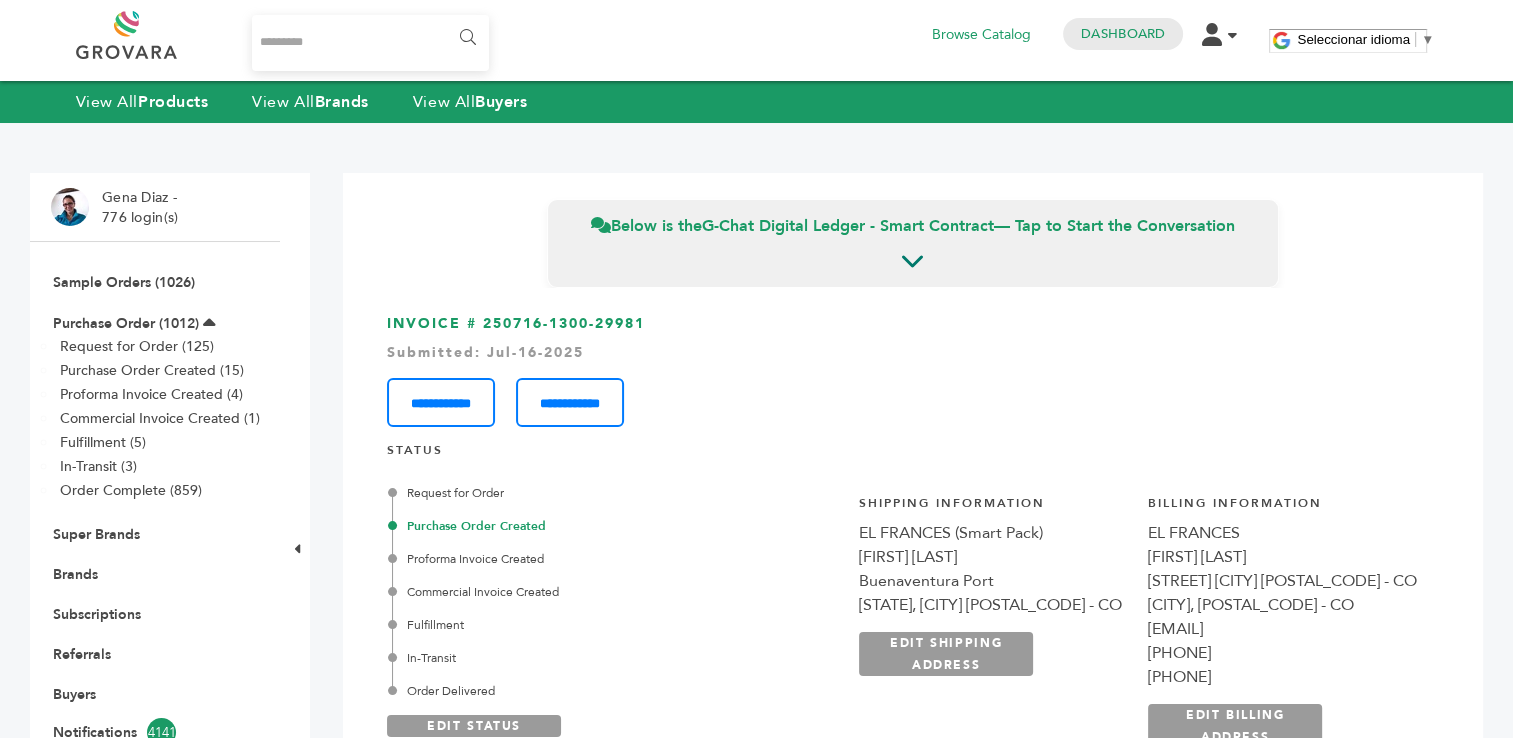 copy on "[CITY] [POSTAL_CODE] - CO" 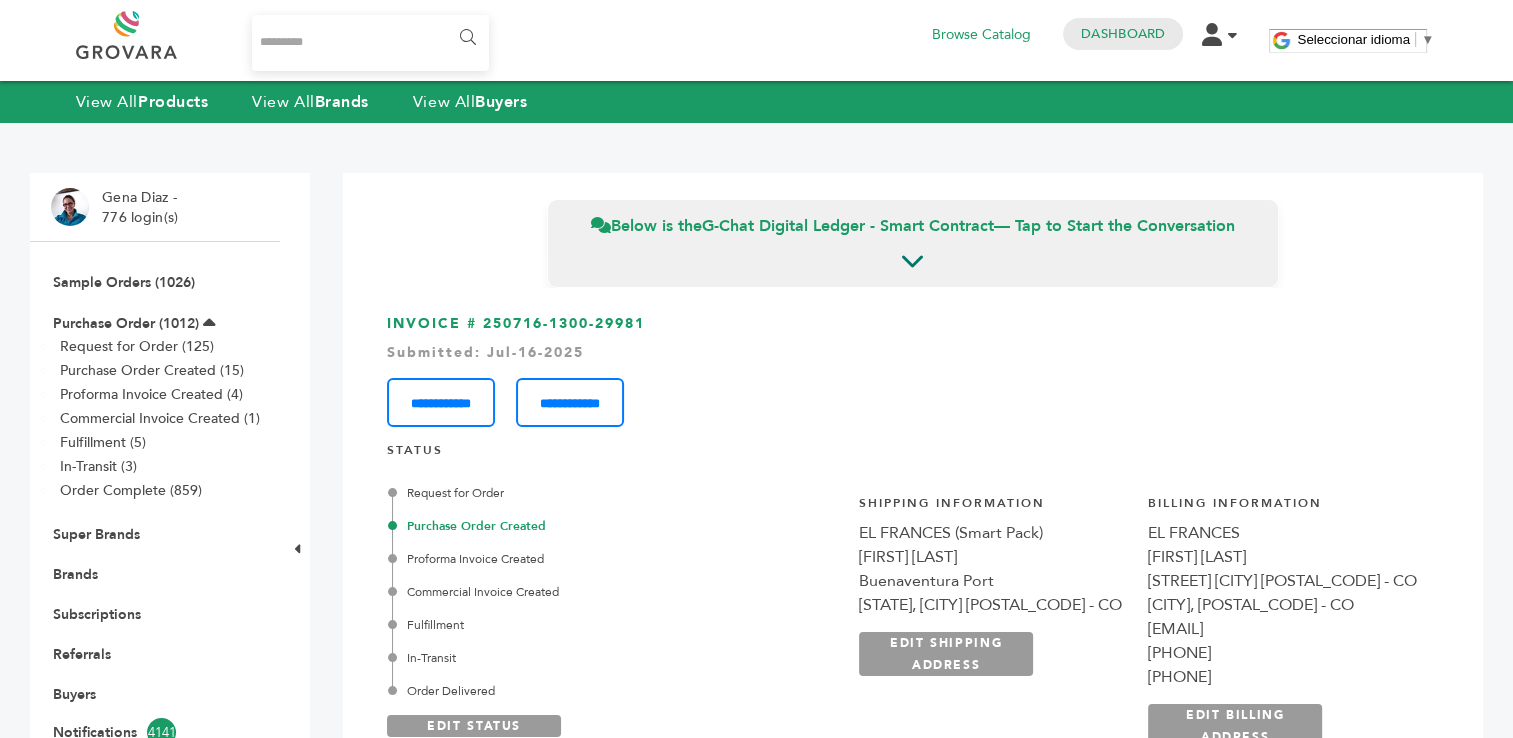 drag, startPoint x: 1076, startPoint y: 654, endPoint x: 1200, endPoint y: 701, distance: 132.60844 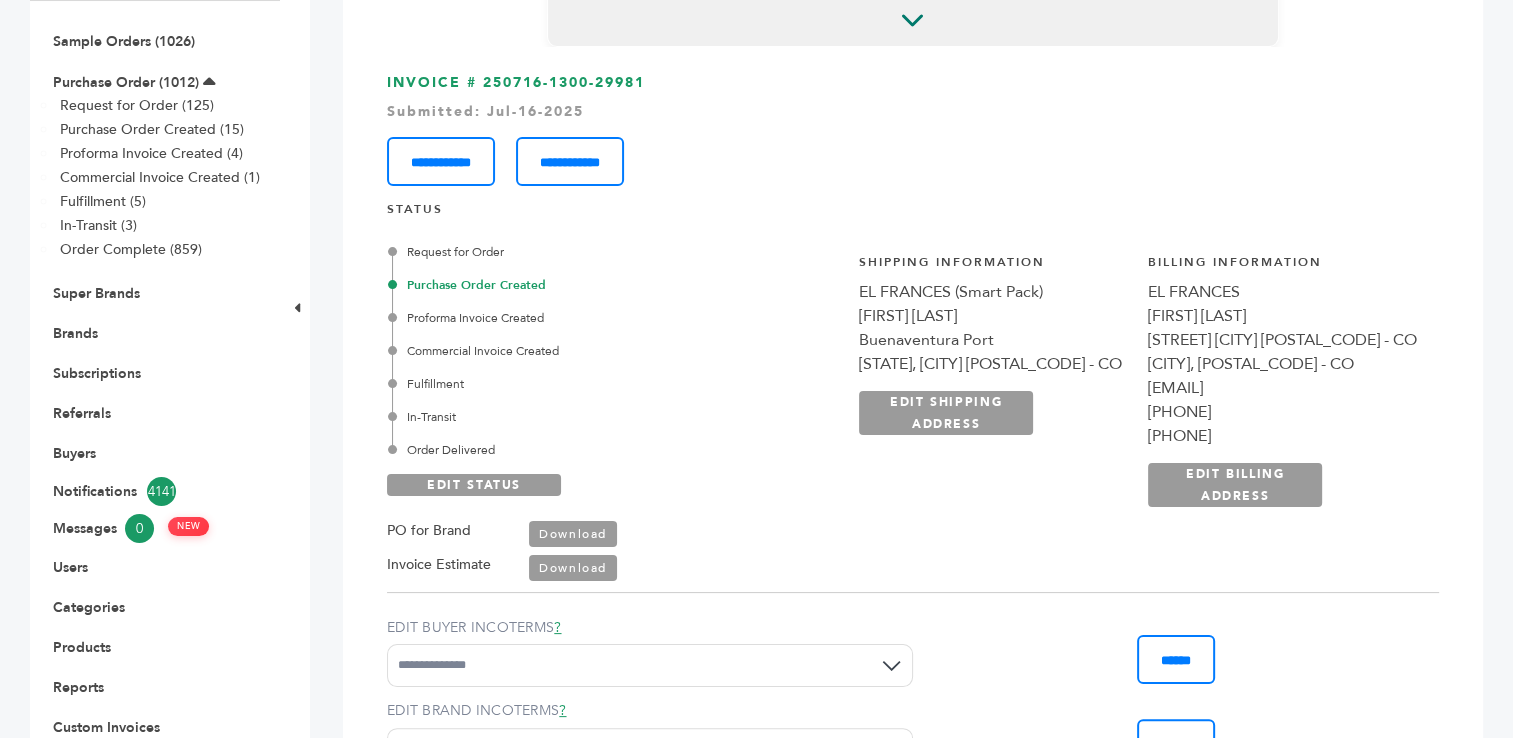 scroll, scrollTop: 297, scrollLeft: 0, axis: vertical 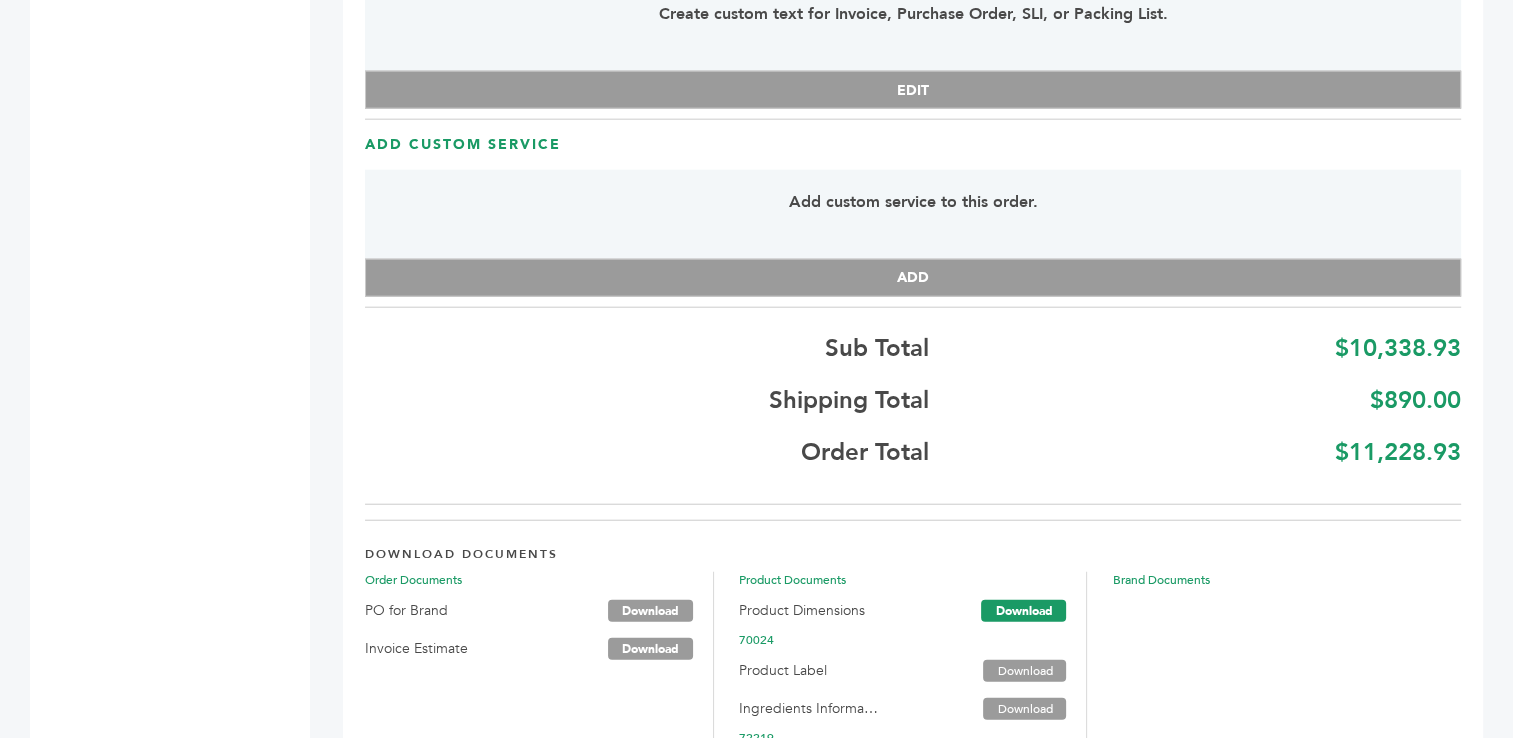 click on "Download" at bounding box center (1023, 611) 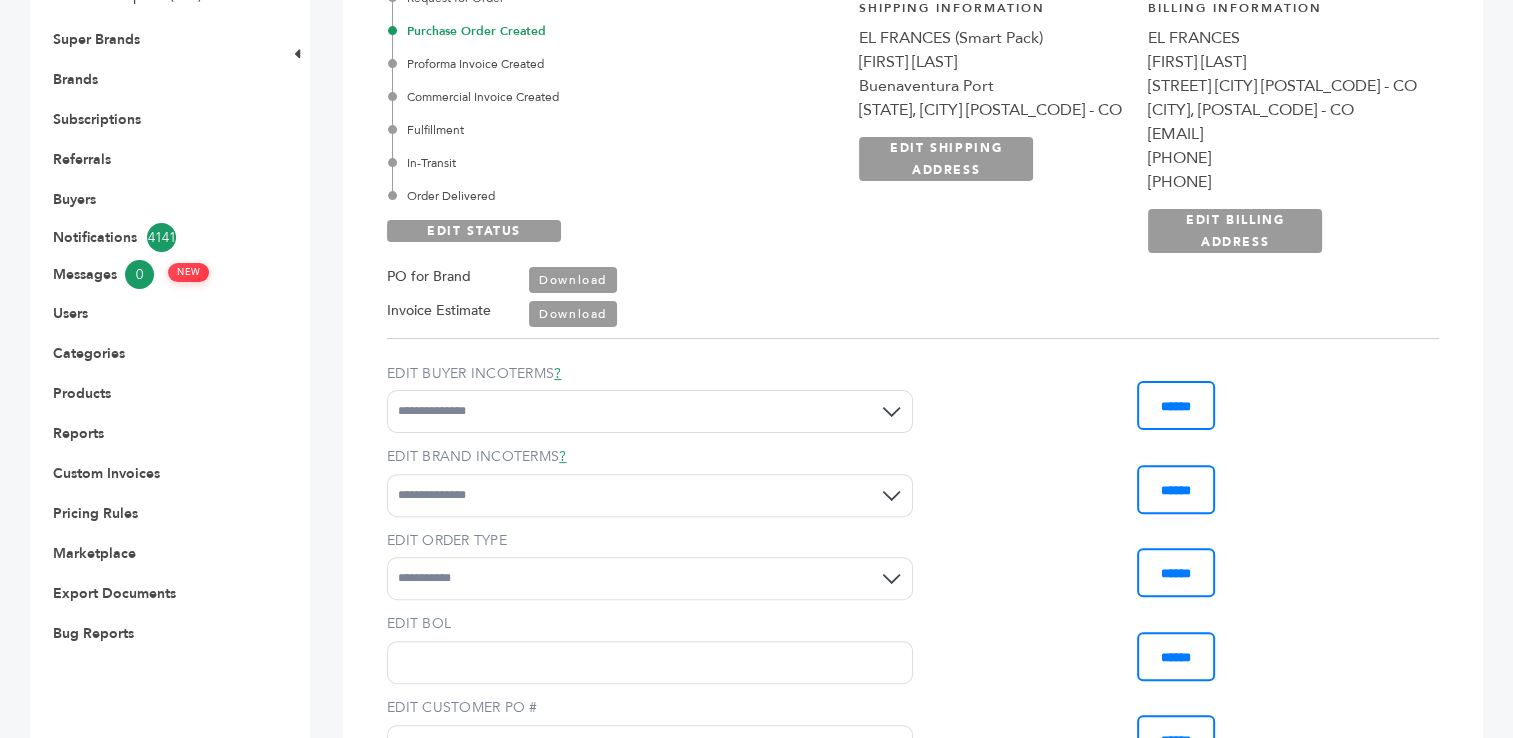 scroll, scrollTop: 456, scrollLeft: 0, axis: vertical 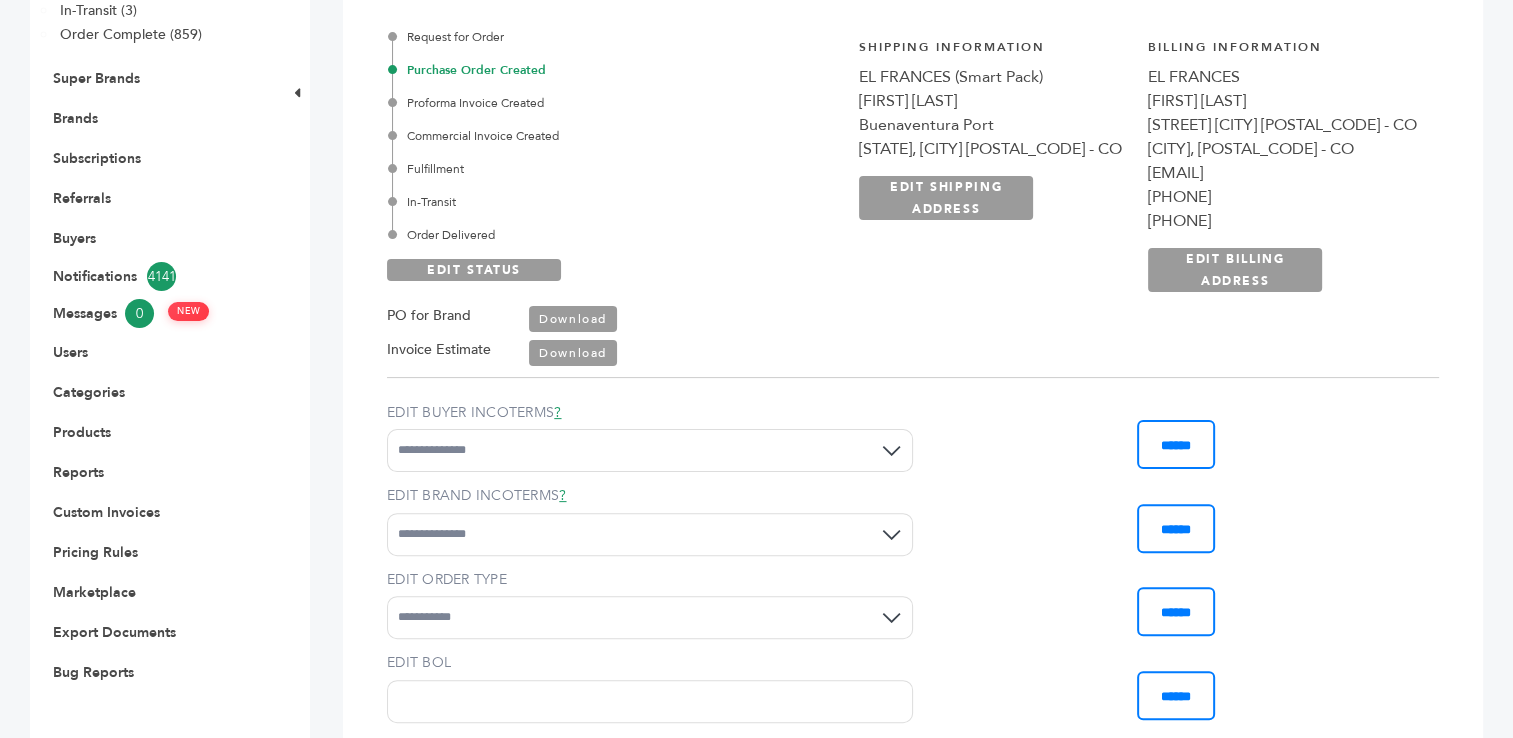 click on "Download" at bounding box center [573, 319] 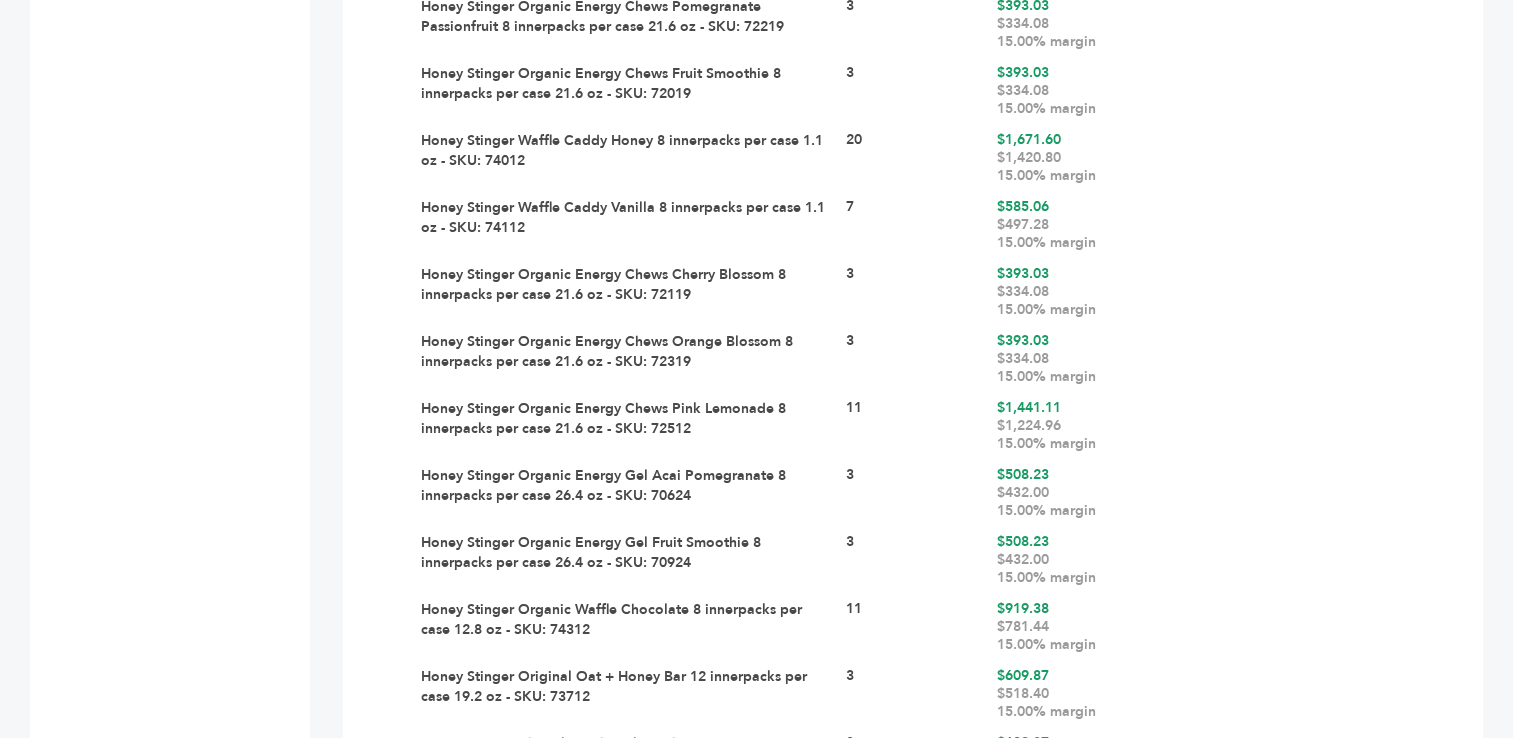 scroll, scrollTop: 2528, scrollLeft: 0, axis: vertical 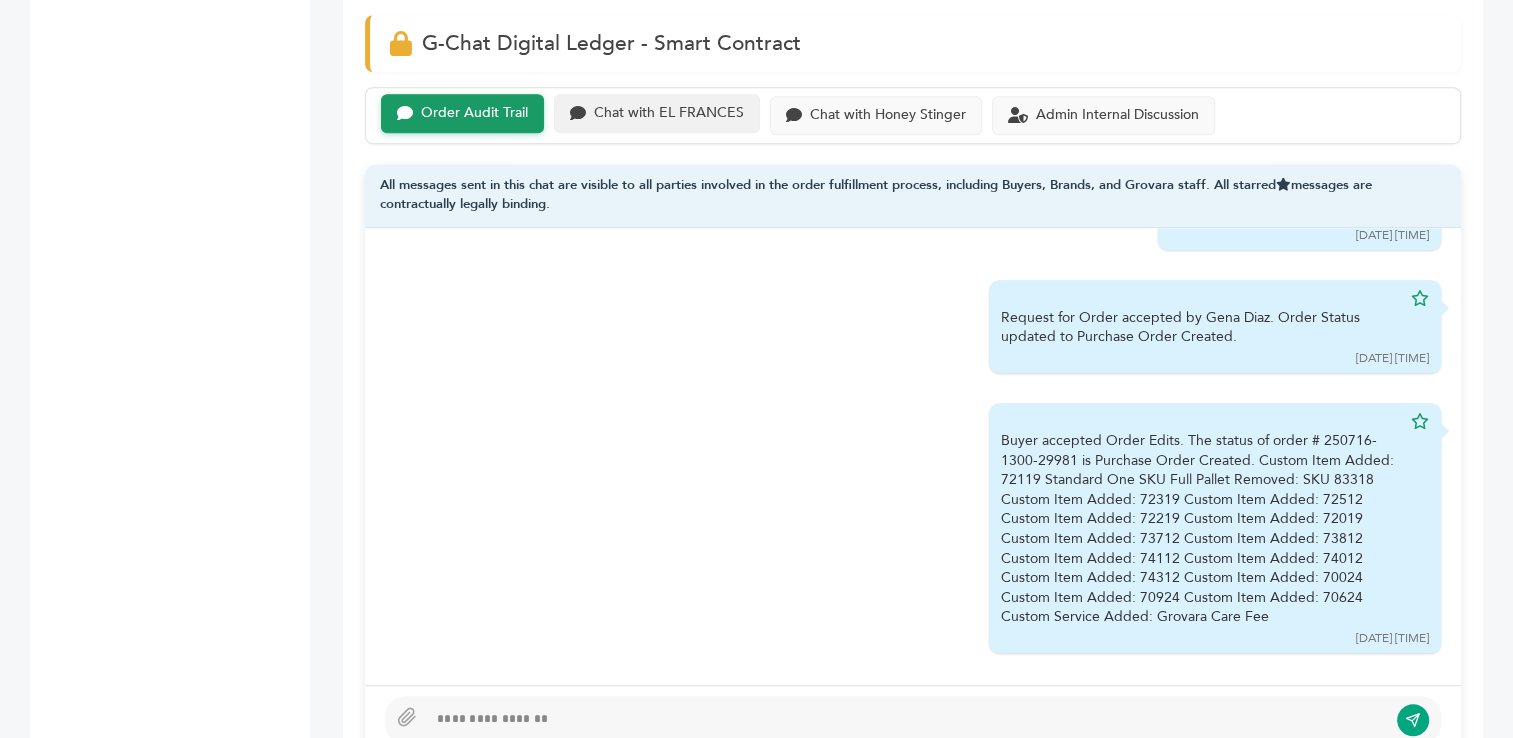 click on "Chat with EL FRANCES" at bounding box center (669, 113) 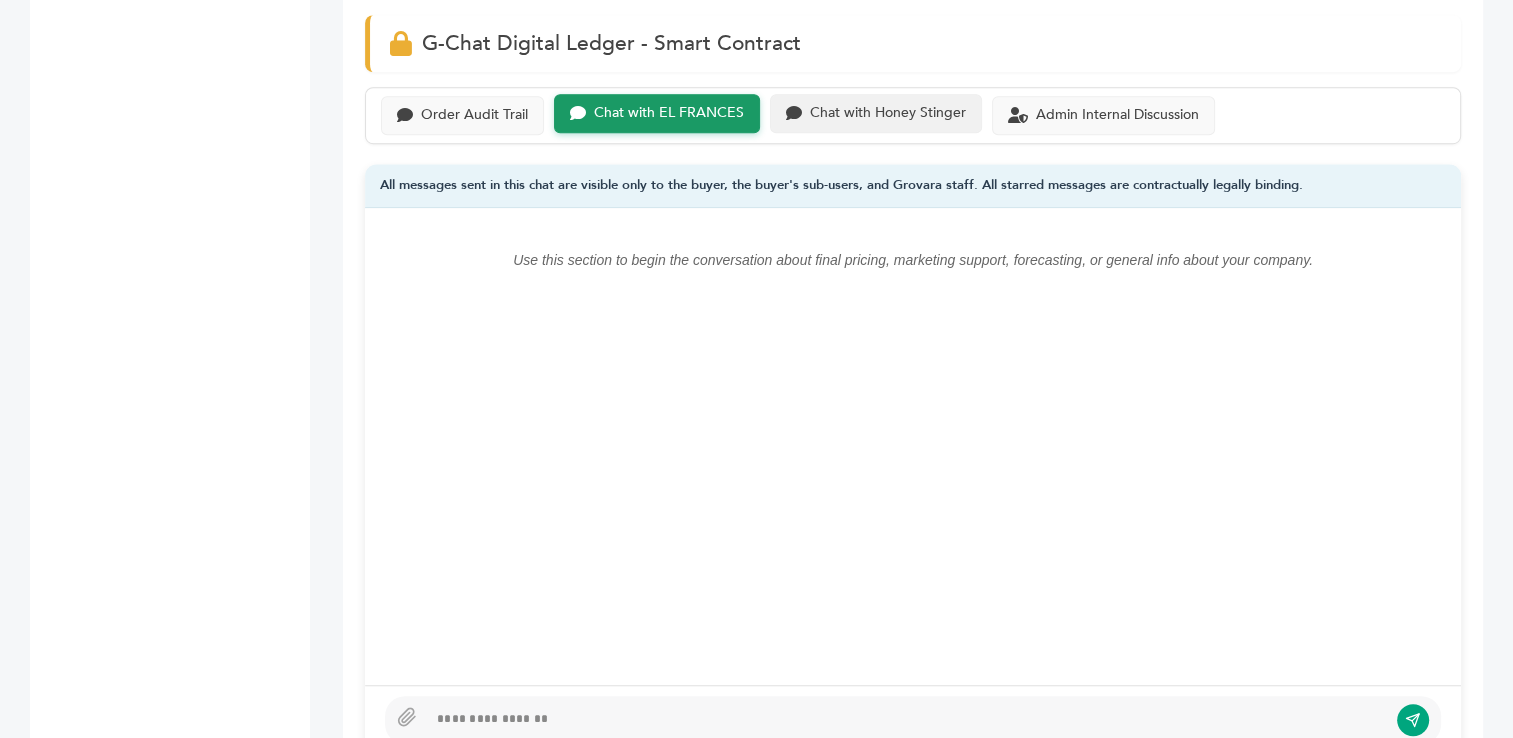 click on "Chat with Honey Stinger" at bounding box center (888, 113) 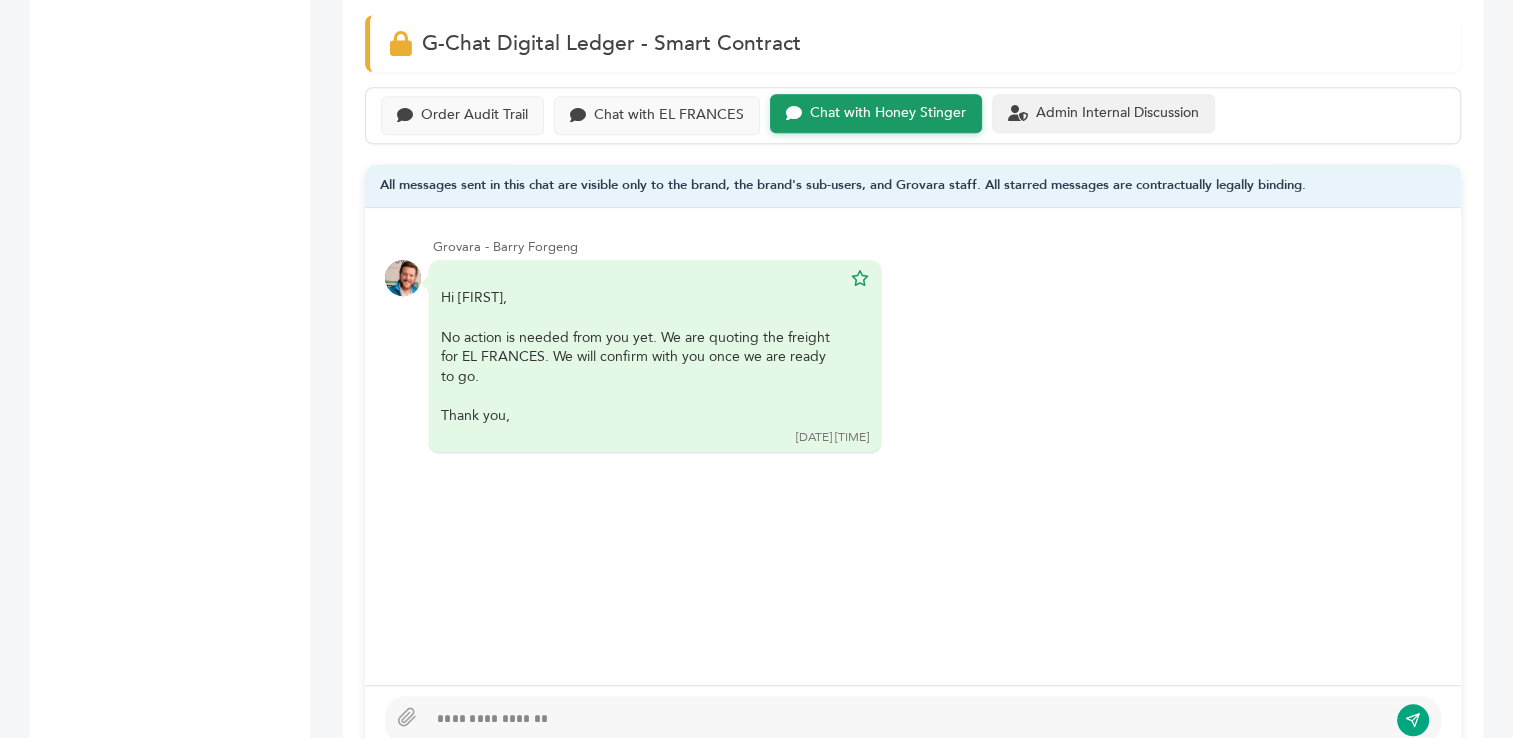 click on "Admin Internal Discussion" at bounding box center [1103, 113] 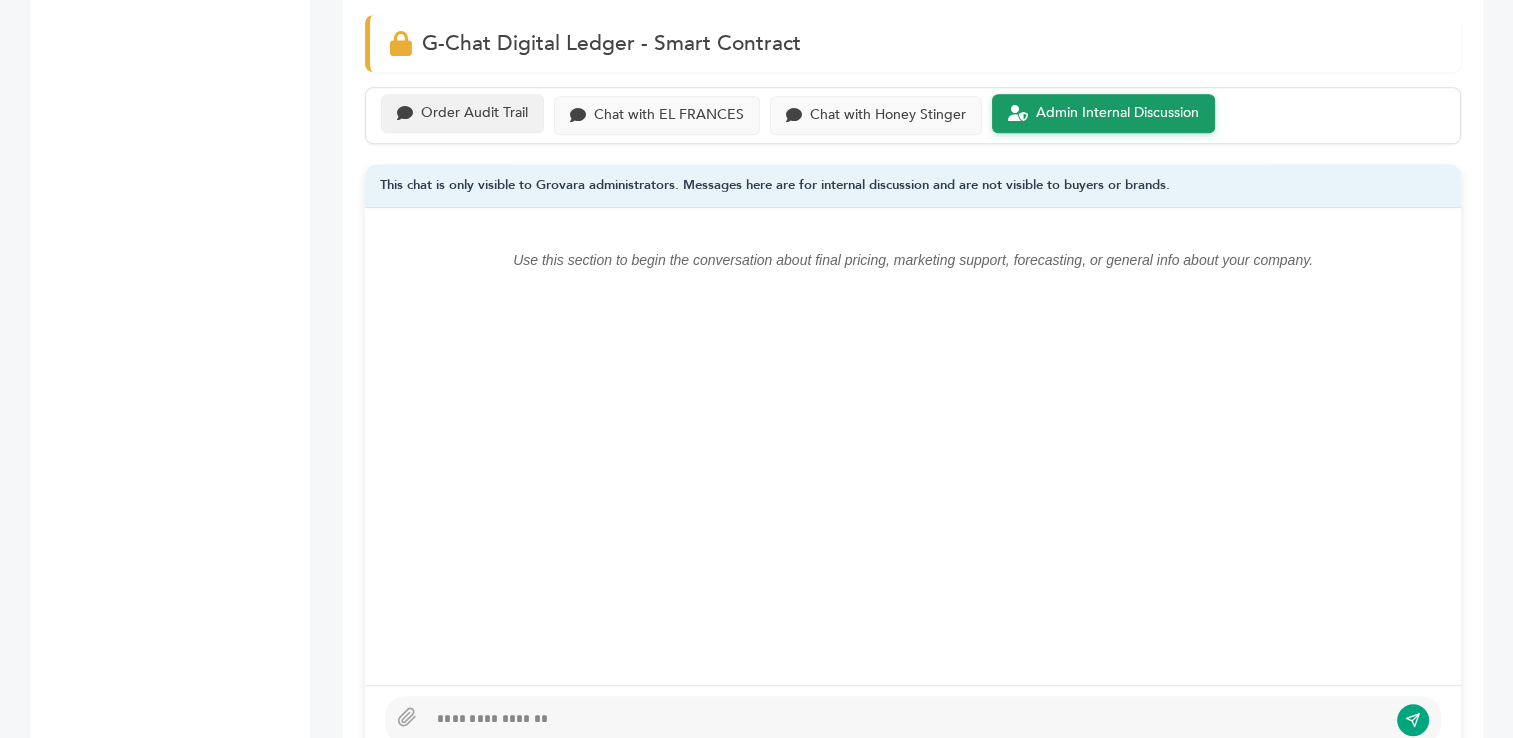 click on "Order Audit Trail" at bounding box center (462, 113) 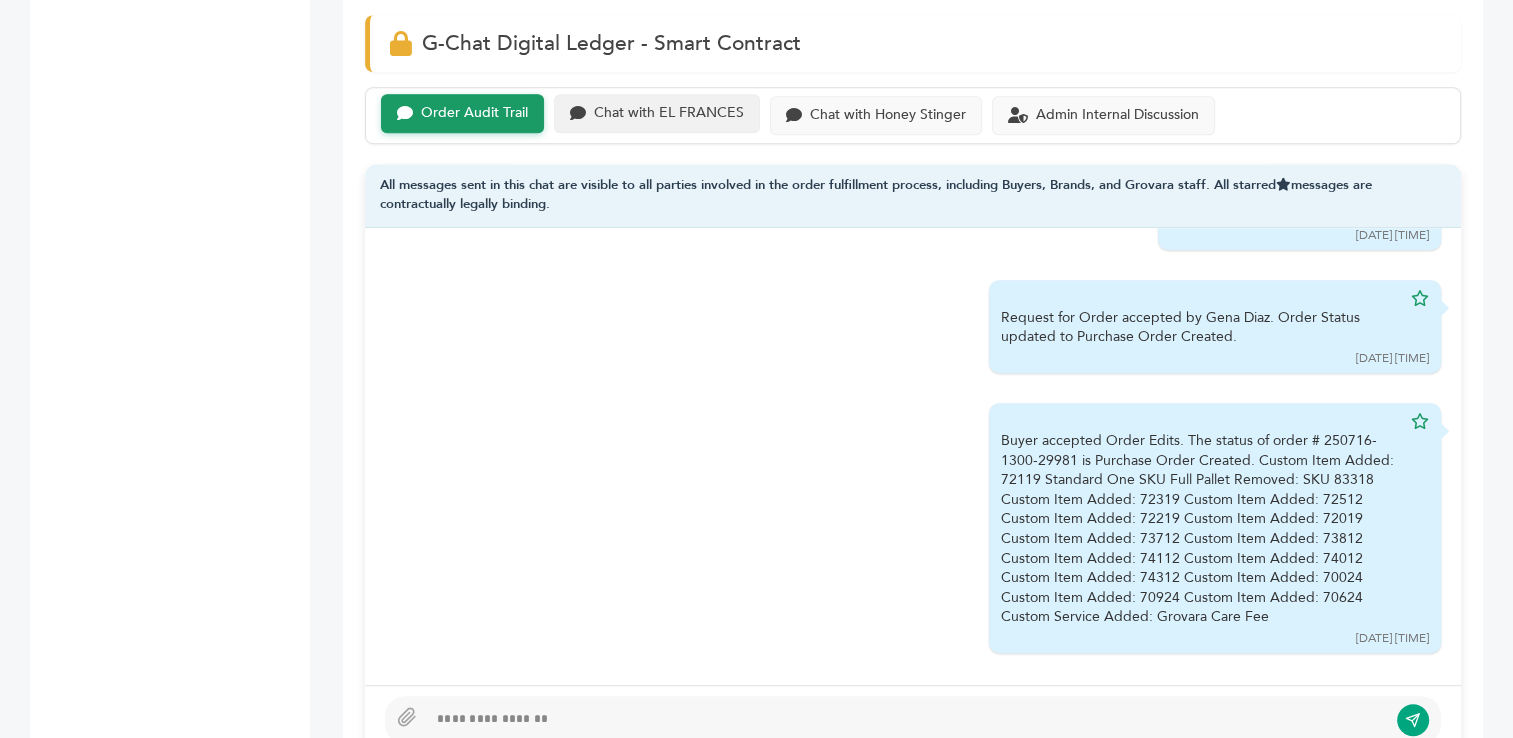 click on "Chat with EL FRANCES" at bounding box center [669, 113] 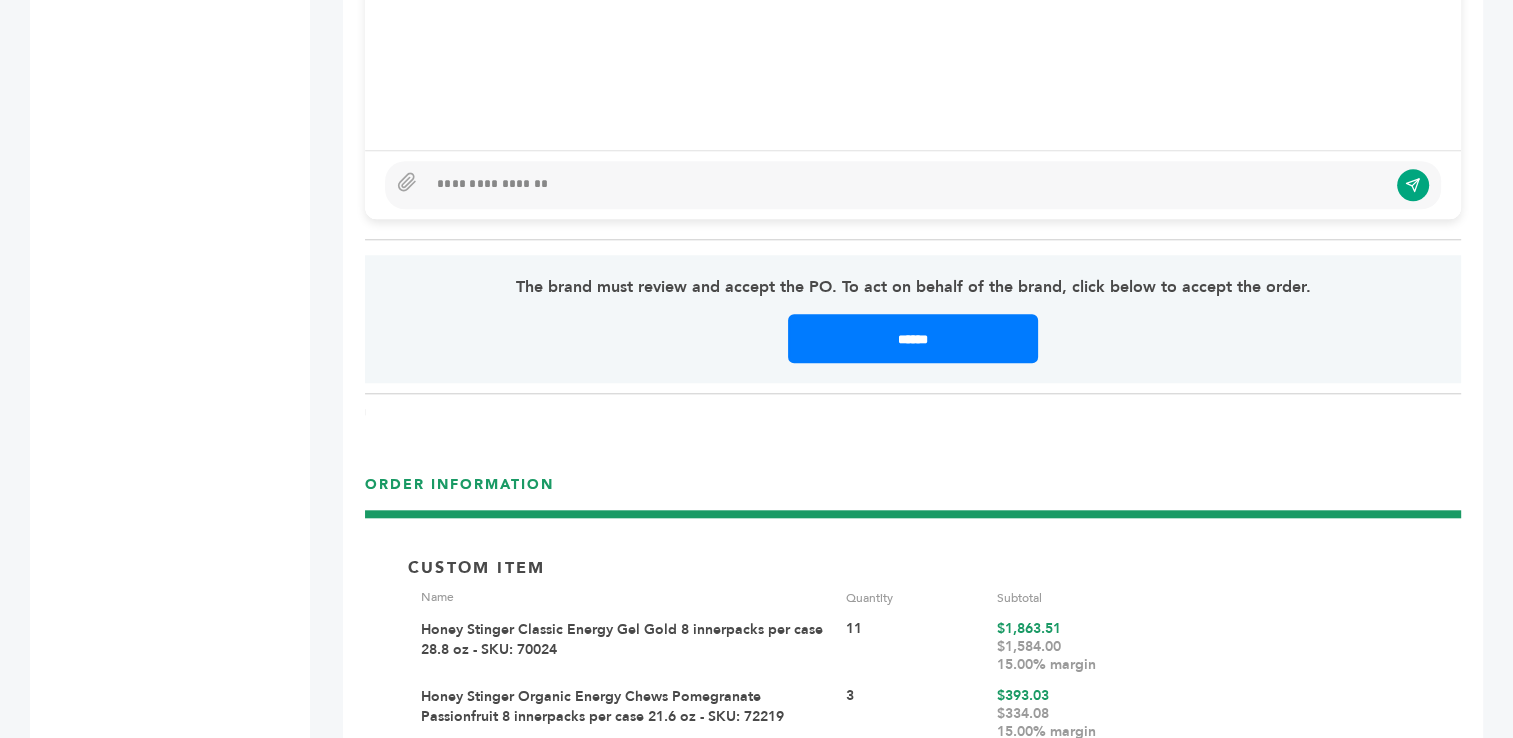scroll, scrollTop: 1918, scrollLeft: 0, axis: vertical 